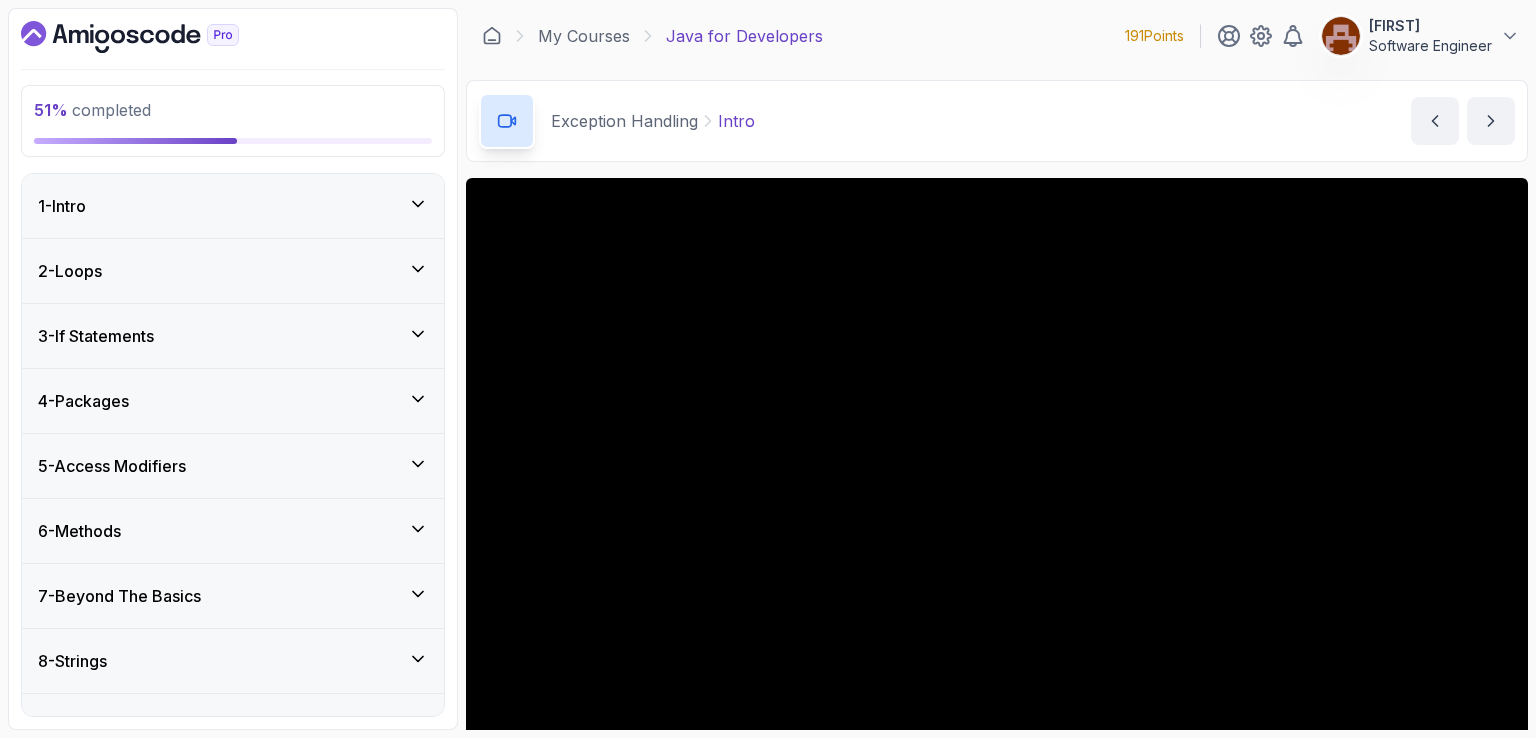 scroll, scrollTop: 0, scrollLeft: 0, axis: both 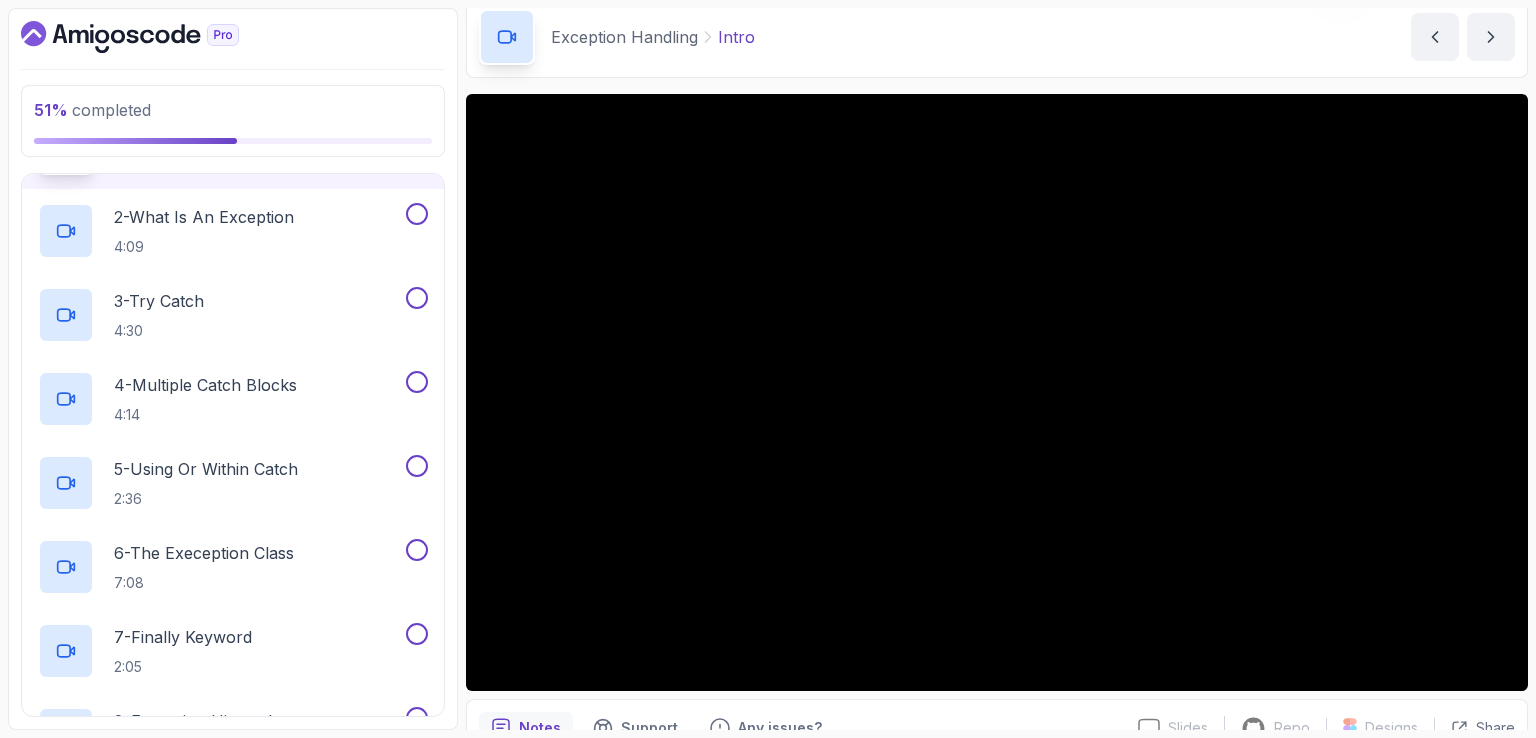 click on "Exception Handling Intro Intro by [LAST]" at bounding box center (997, 37) 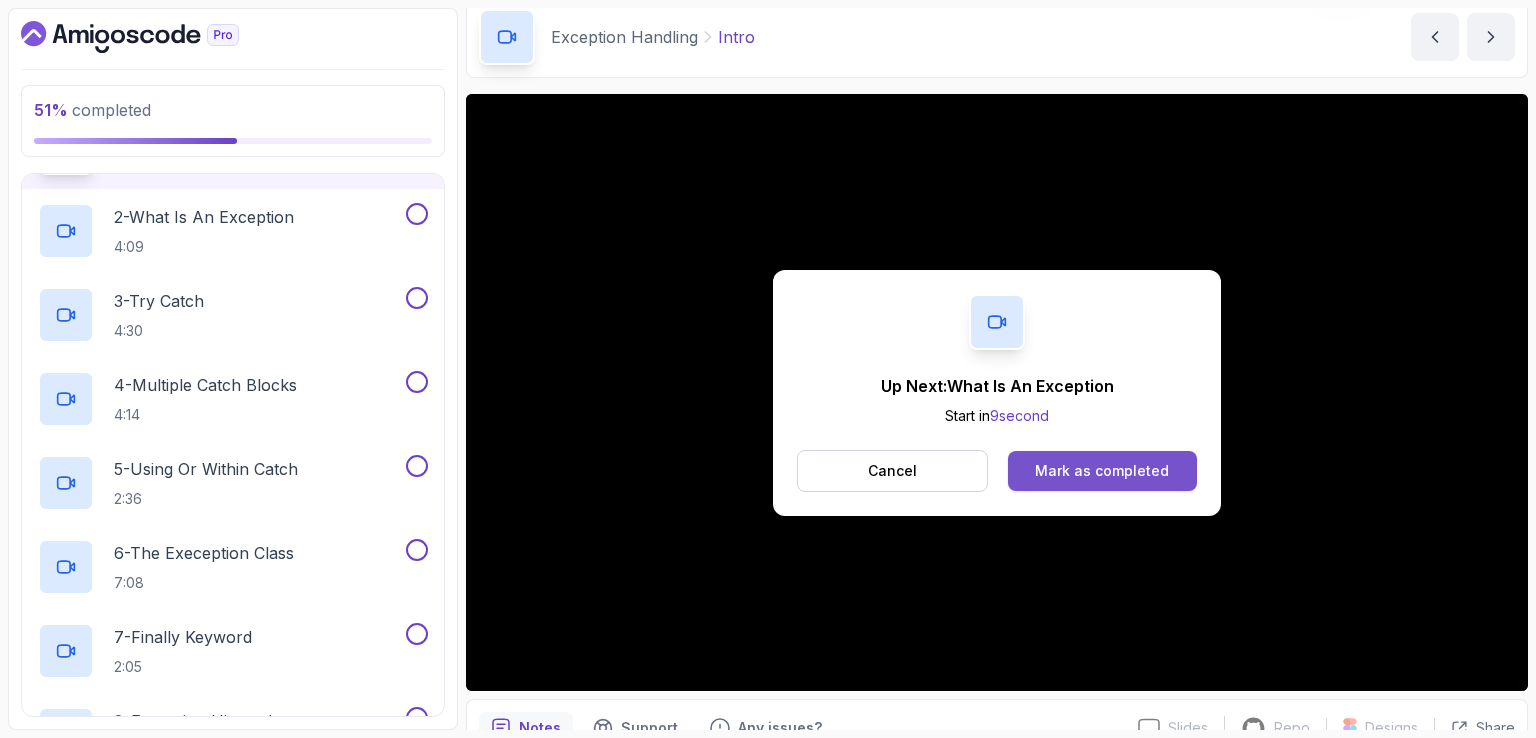 click on "Mark as completed" at bounding box center [1102, 471] 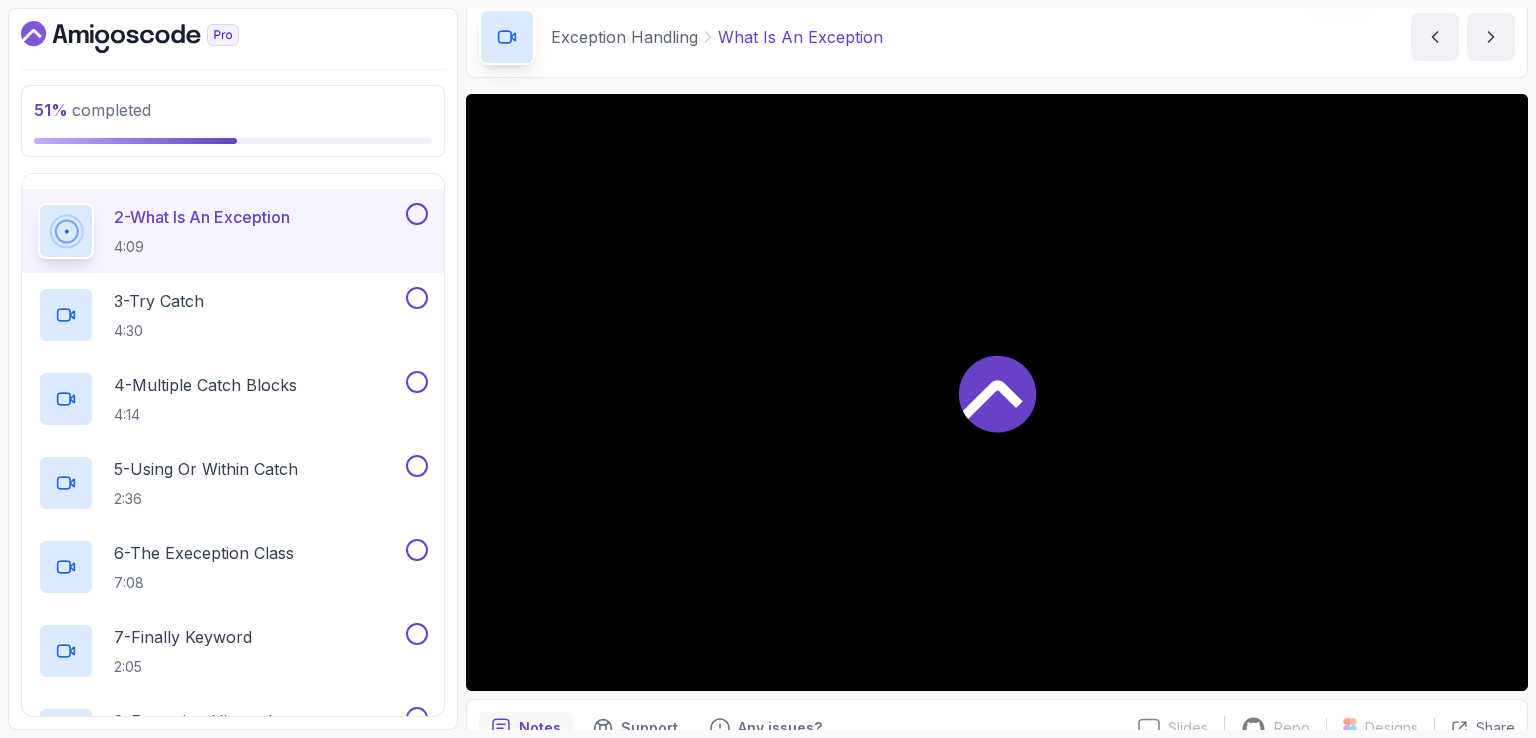 click on "Exception Handling What Is An Exception What Is An Exception by [LAST]" at bounding box center [997, 37] 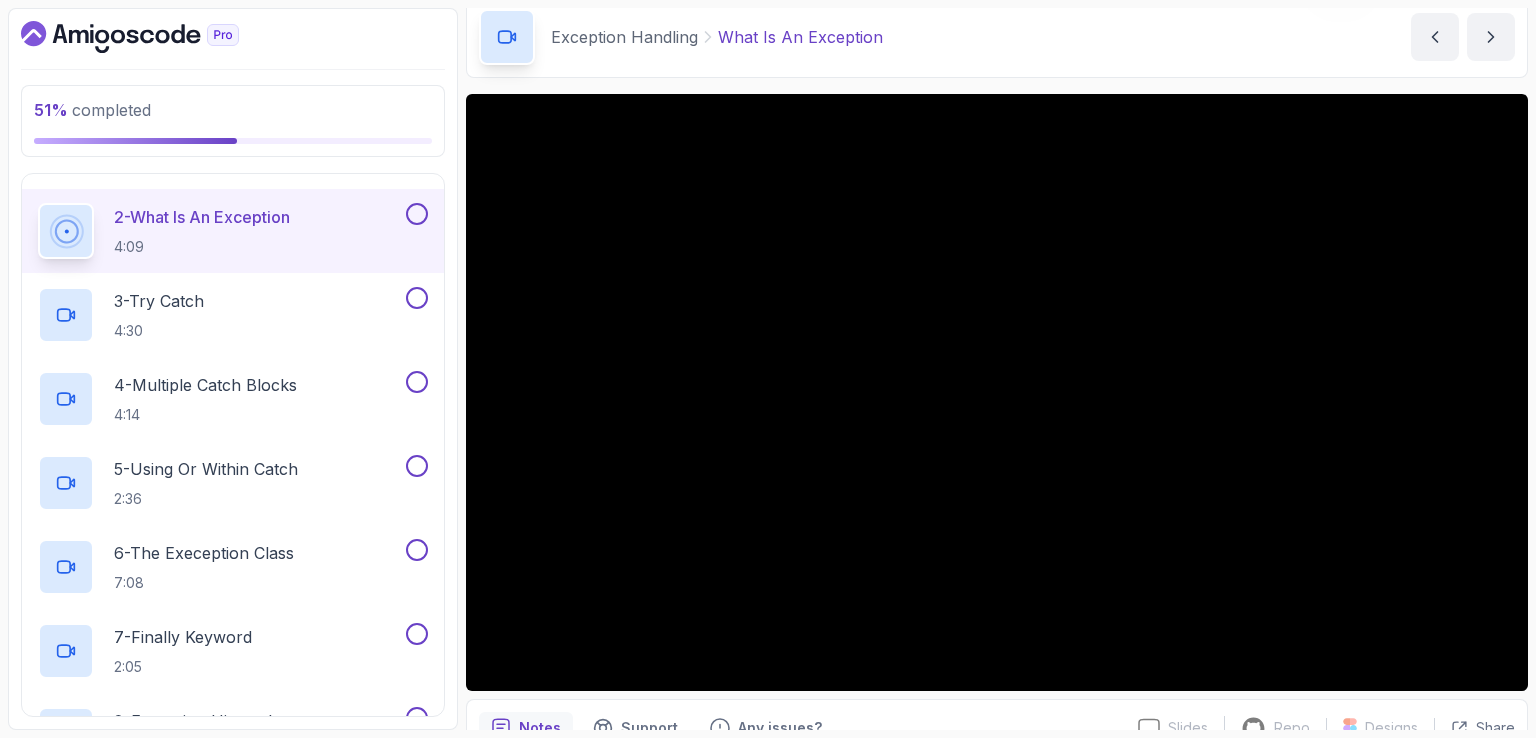 click on "Exception Handling What Is An Exception What Is An Exception by [LAST]" at bounding box center (997, 37) 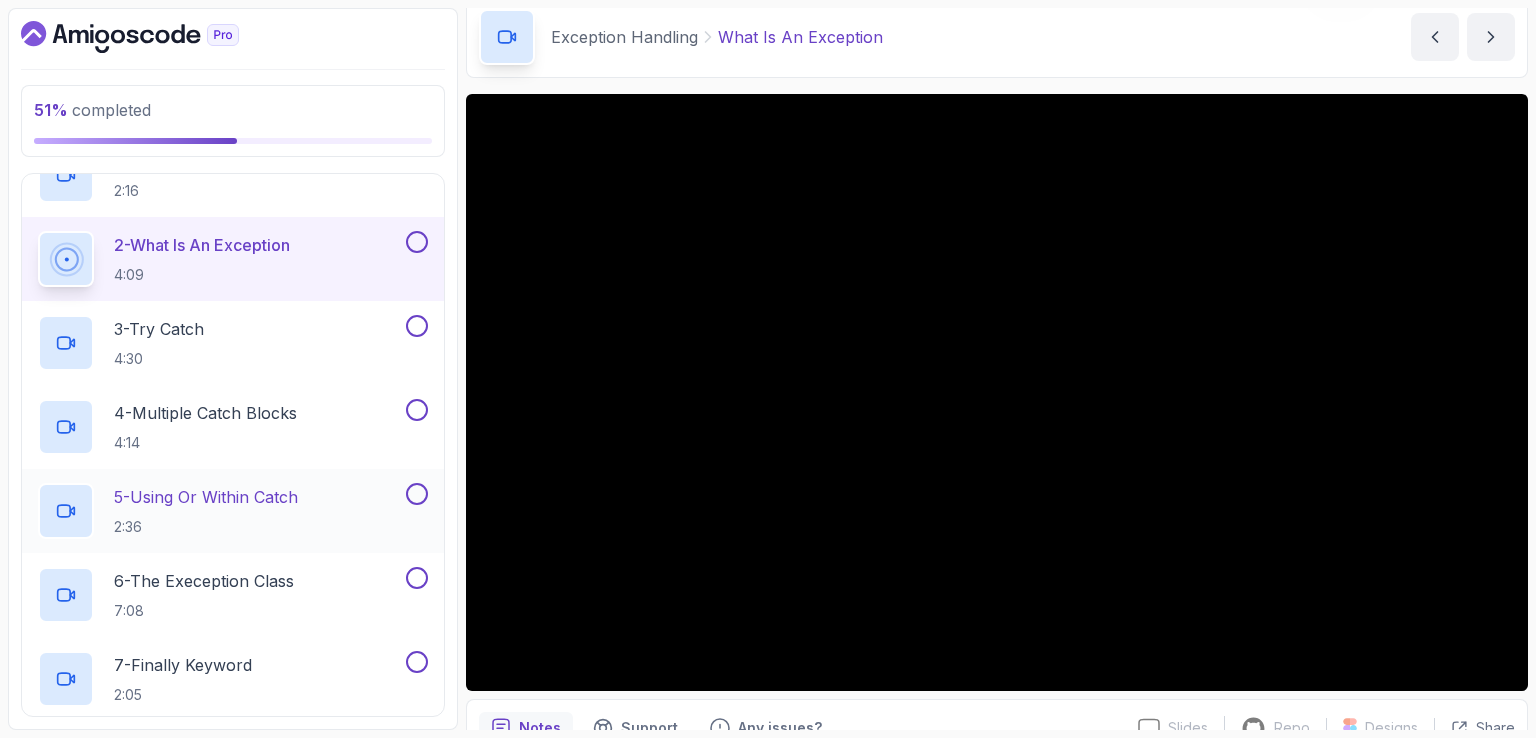 scroll, scrollTop: 848, scrollLeft: 0, axis: vertical 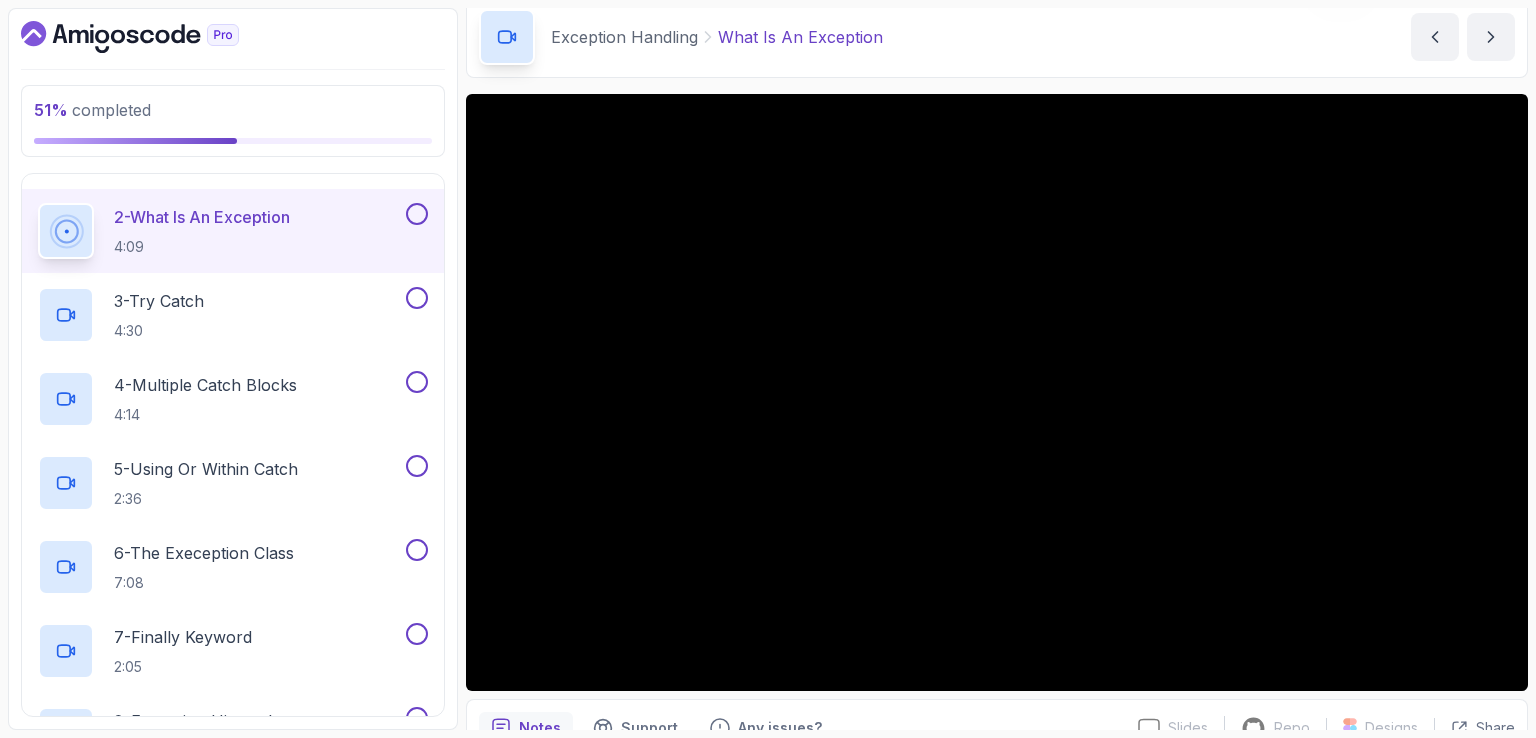 click on "Exception Handling What Is An Exception What Is An Exception by [LAST]" at bounding box center (997, 37) 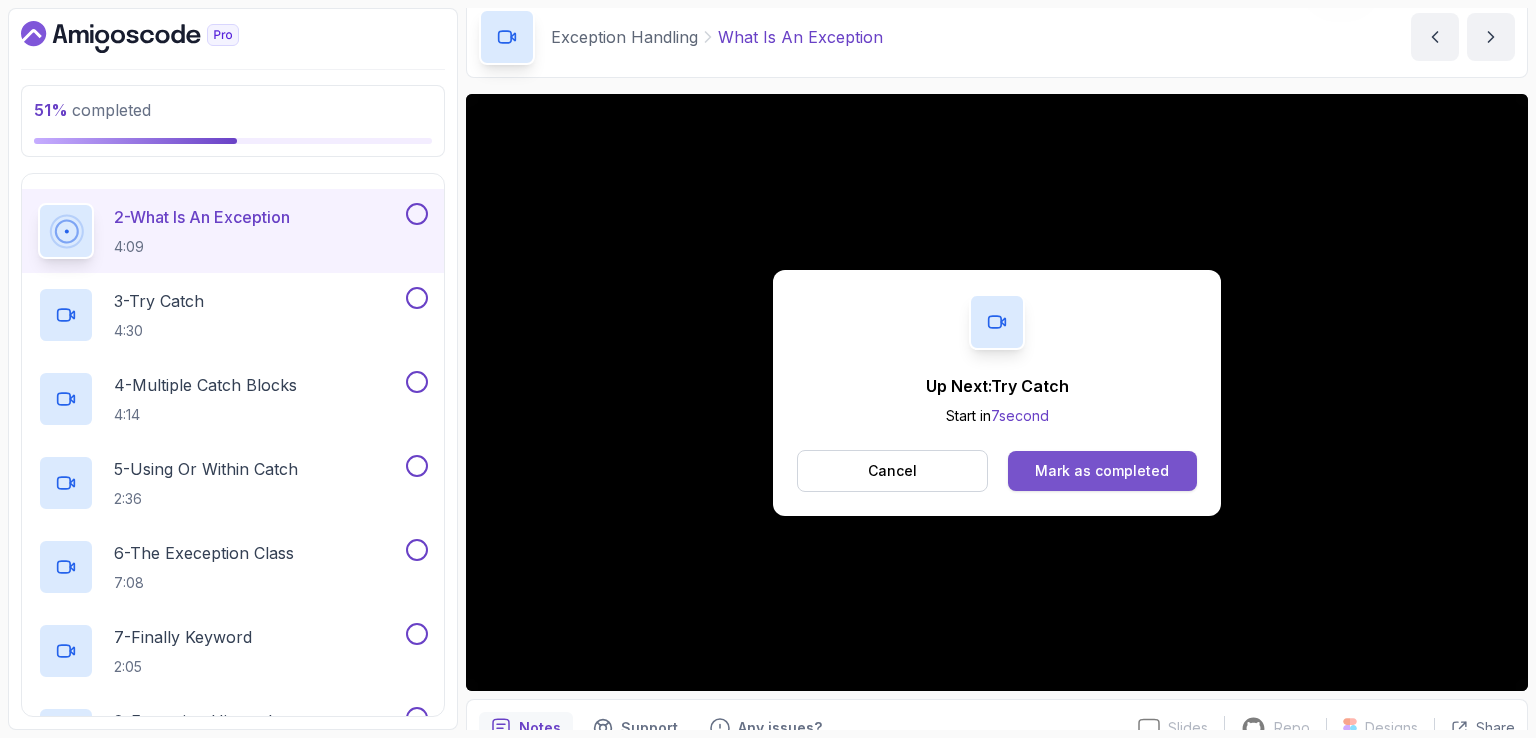 click on "Mark as completed" at bounding box center [1102, 471] 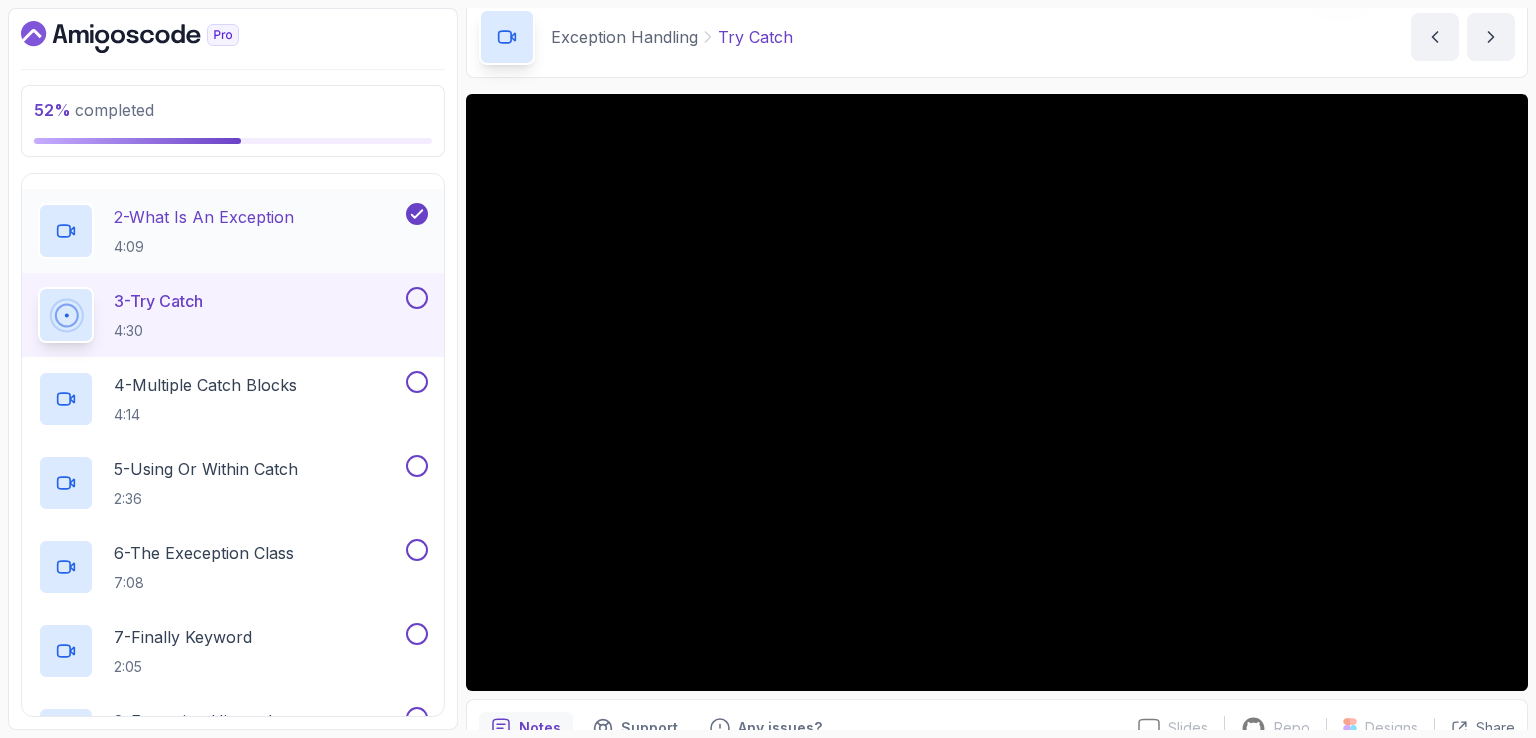 click on "2  -  What Is An Exception 4:09" at bounding box center (204, 231) 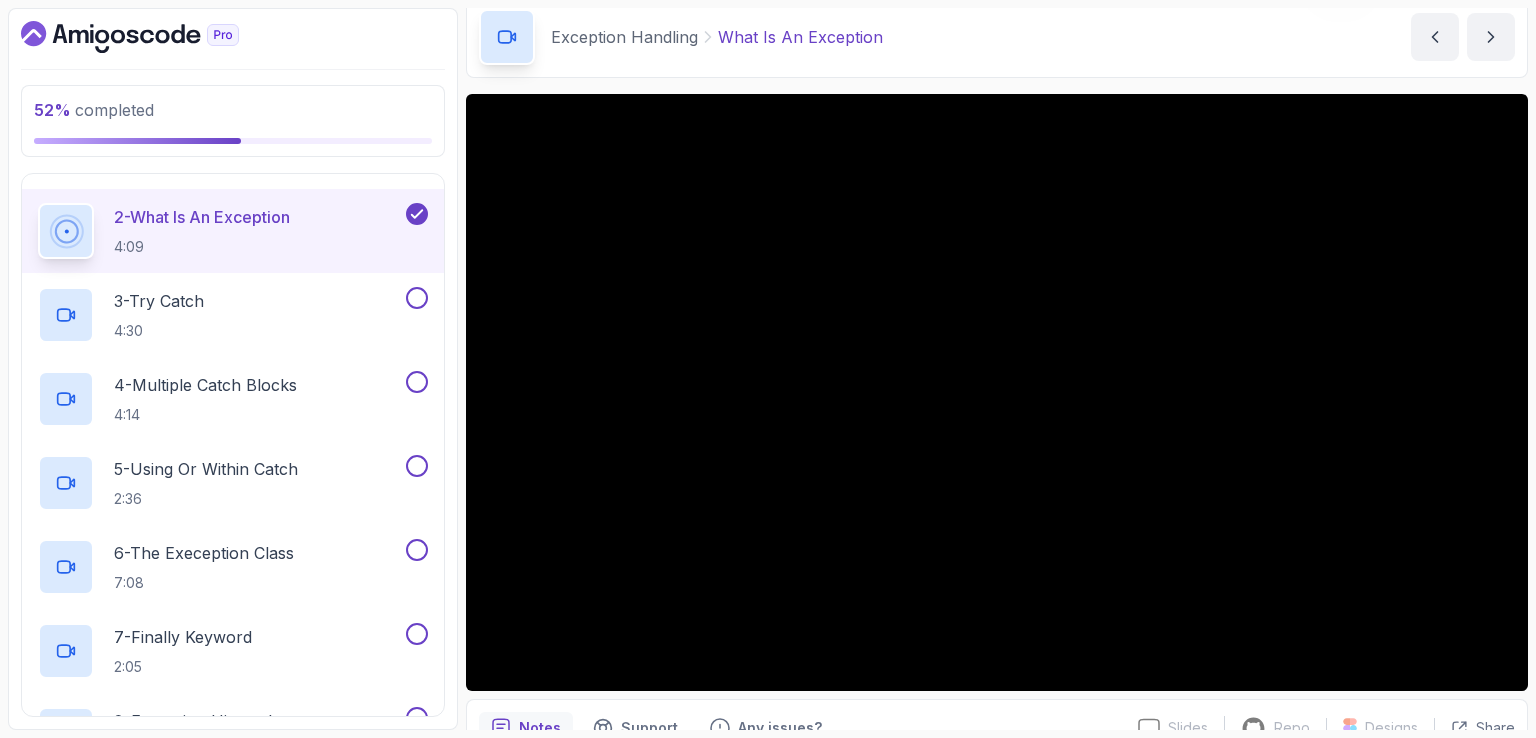 click on "Exception Handling What Is An Exception What Is An Exception by [LAST]" at bounding box center (997, 37) 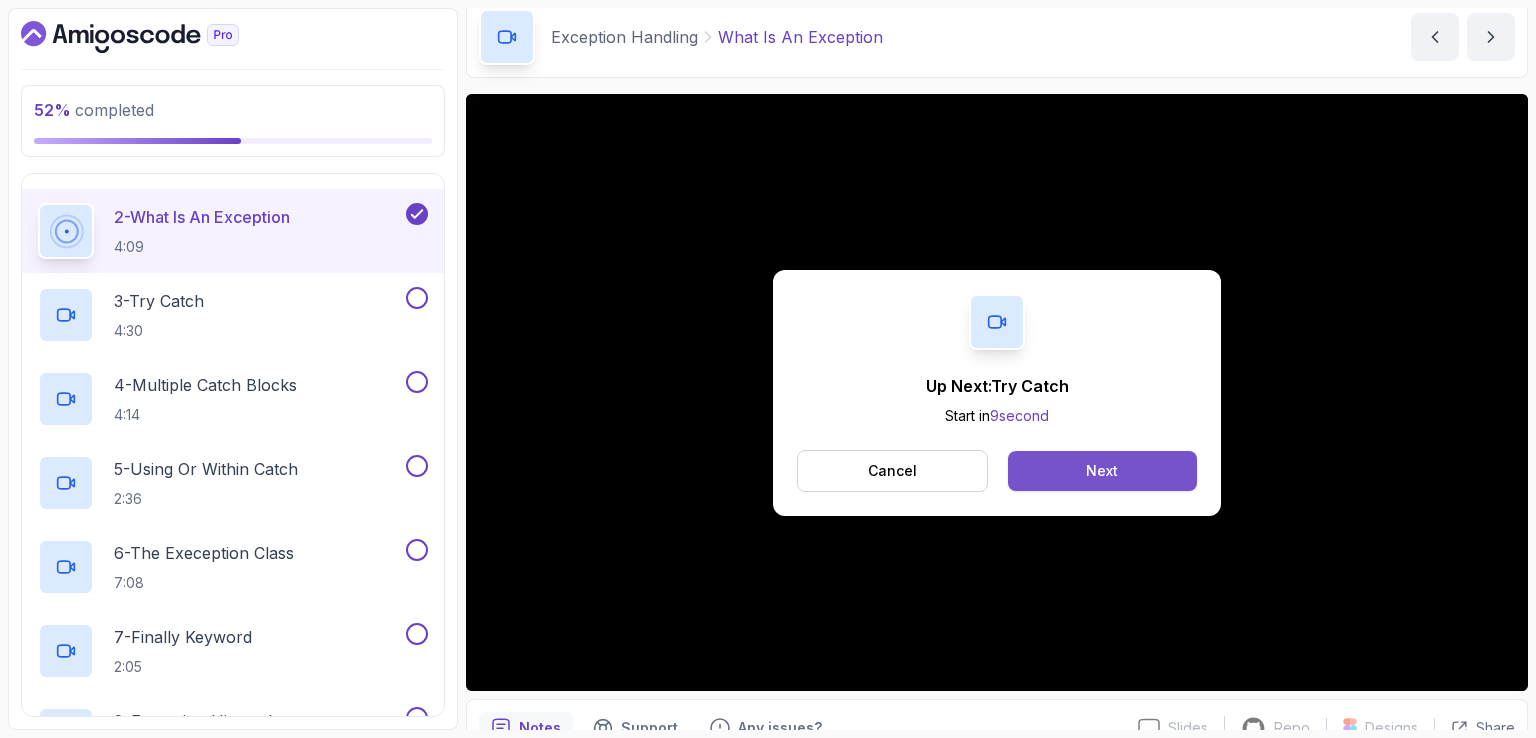 click on "Next" at bounding box center (1102, 471) 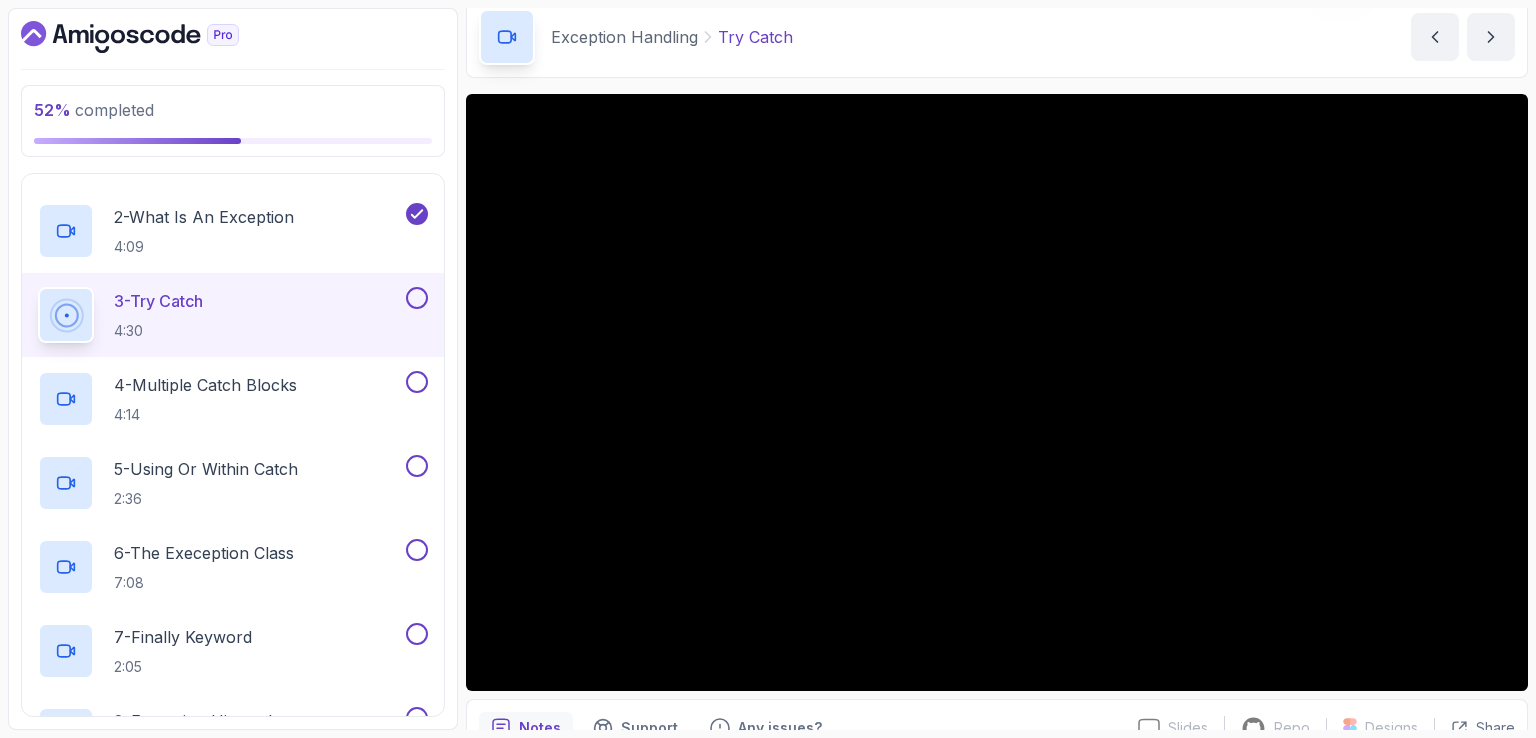 drag, startPoint x: 1007, startPoint y: 56, endPoint x: 1020, endPoint y: 65, distance: 15.811388 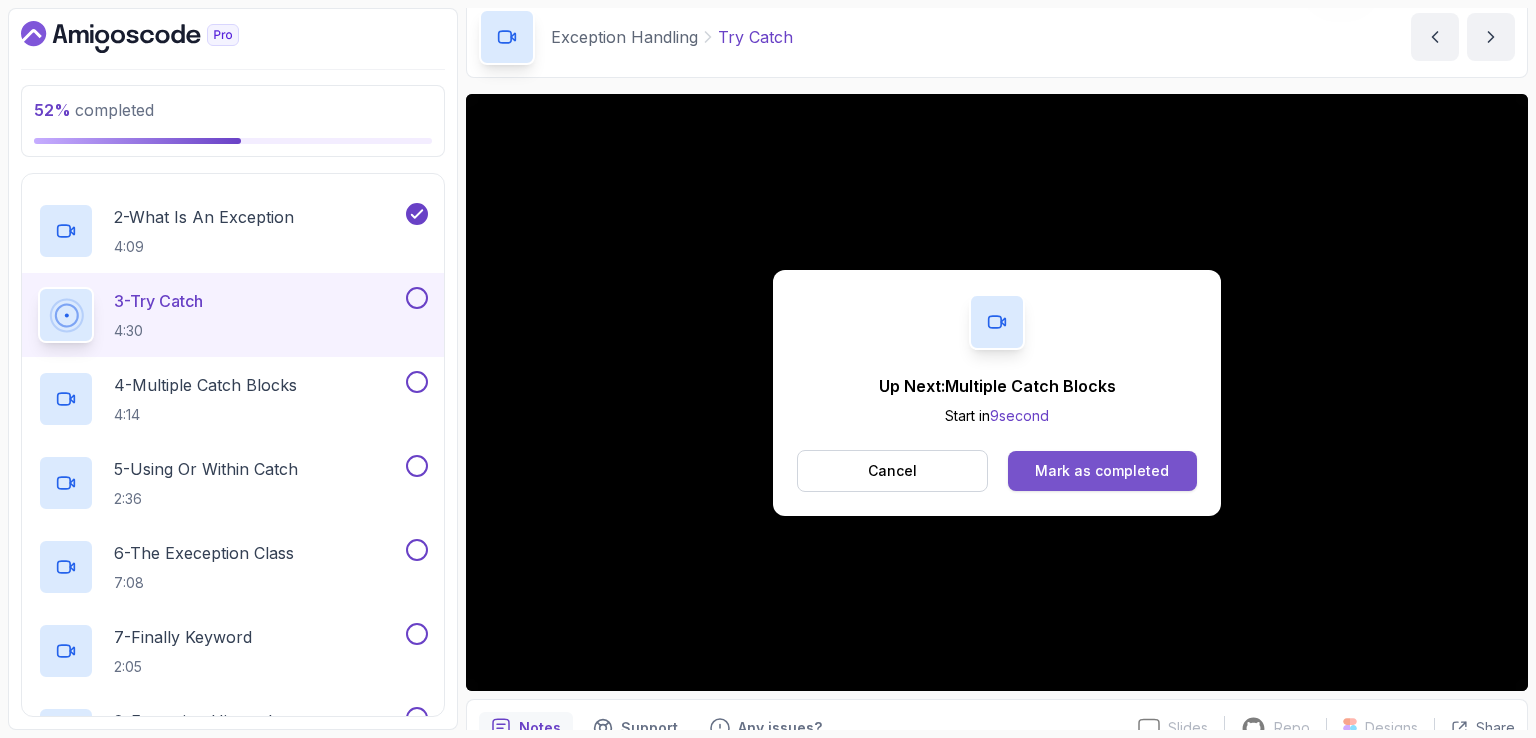click on "Mark as completed" at bounding box center [1102, 471] 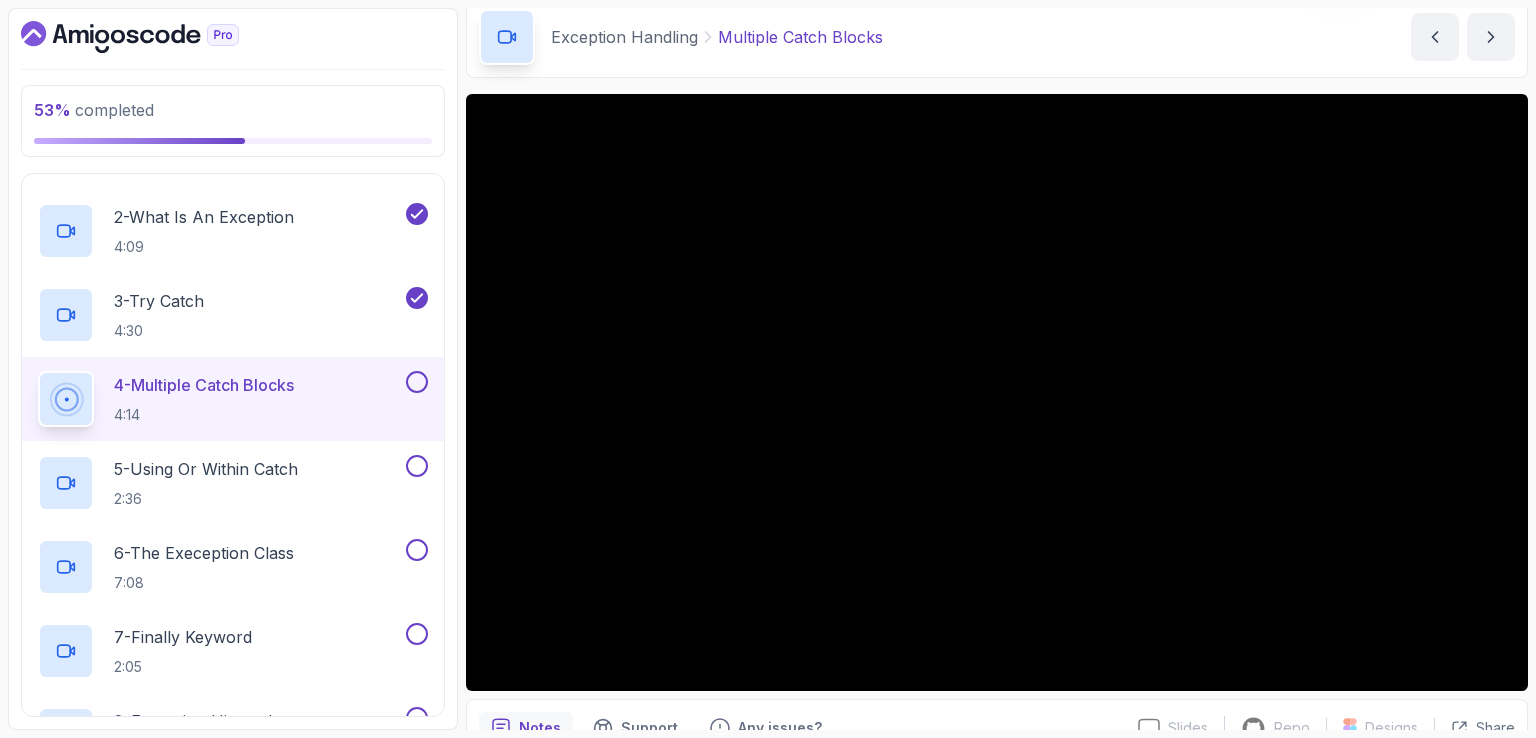 click on "Exception Handling Multiple Catch Blocks Multiple Catch Blocks by [LAST]" at bounding box center [997, 37] 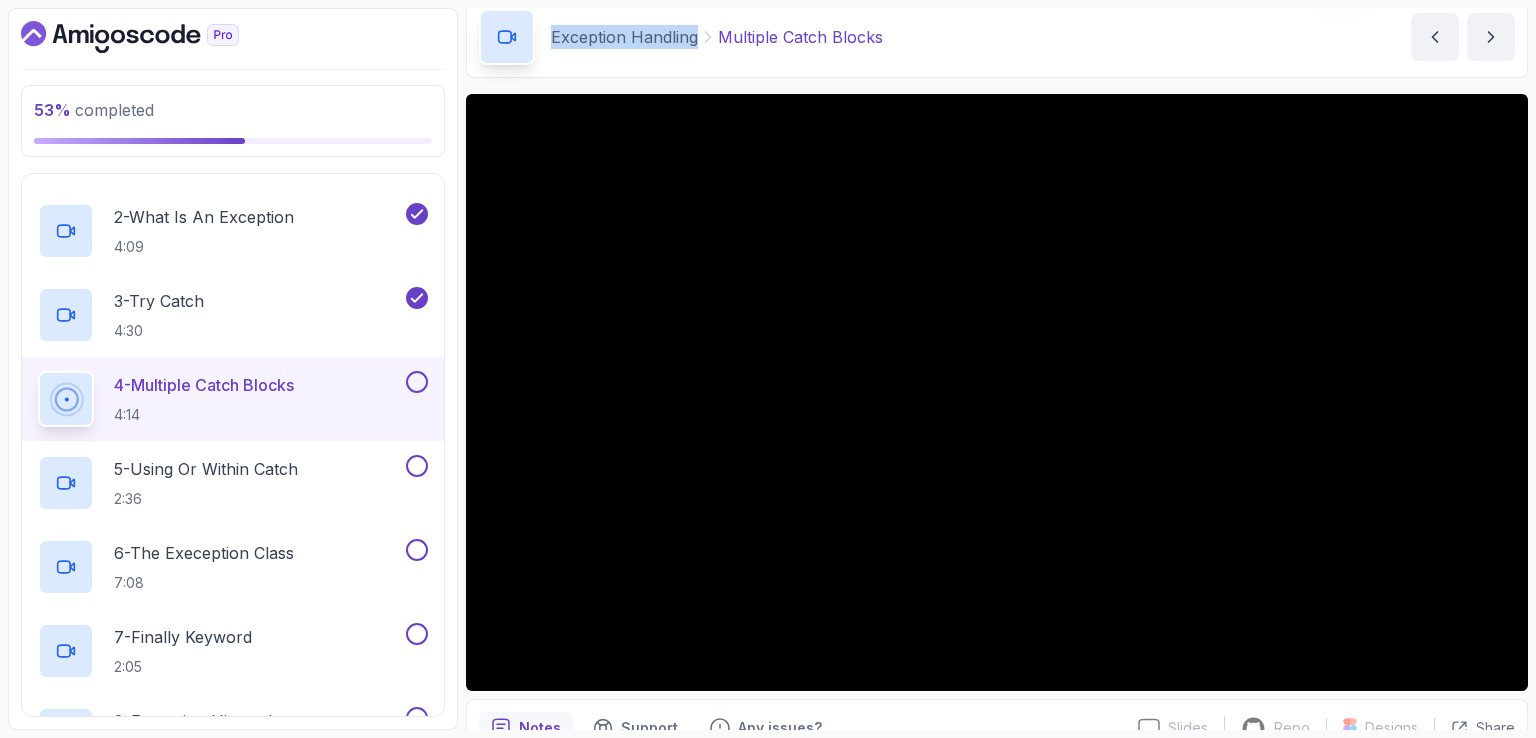 drag, startPoint x: 554, startPoint y: 37, endPoint x: 692, endPoint y: 34, distance: 138.03261 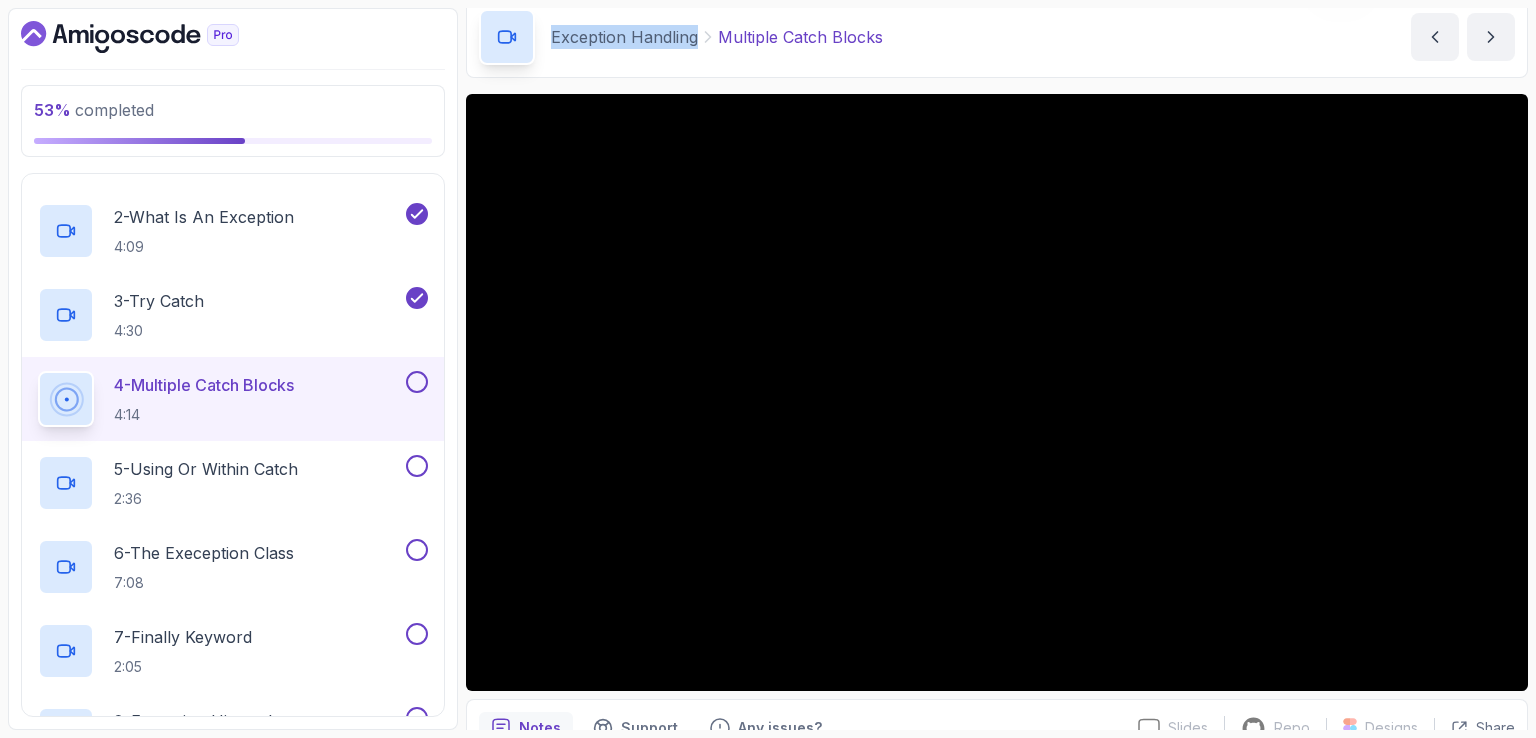 click on "Exception Handling" at bounding box center [624, 37] 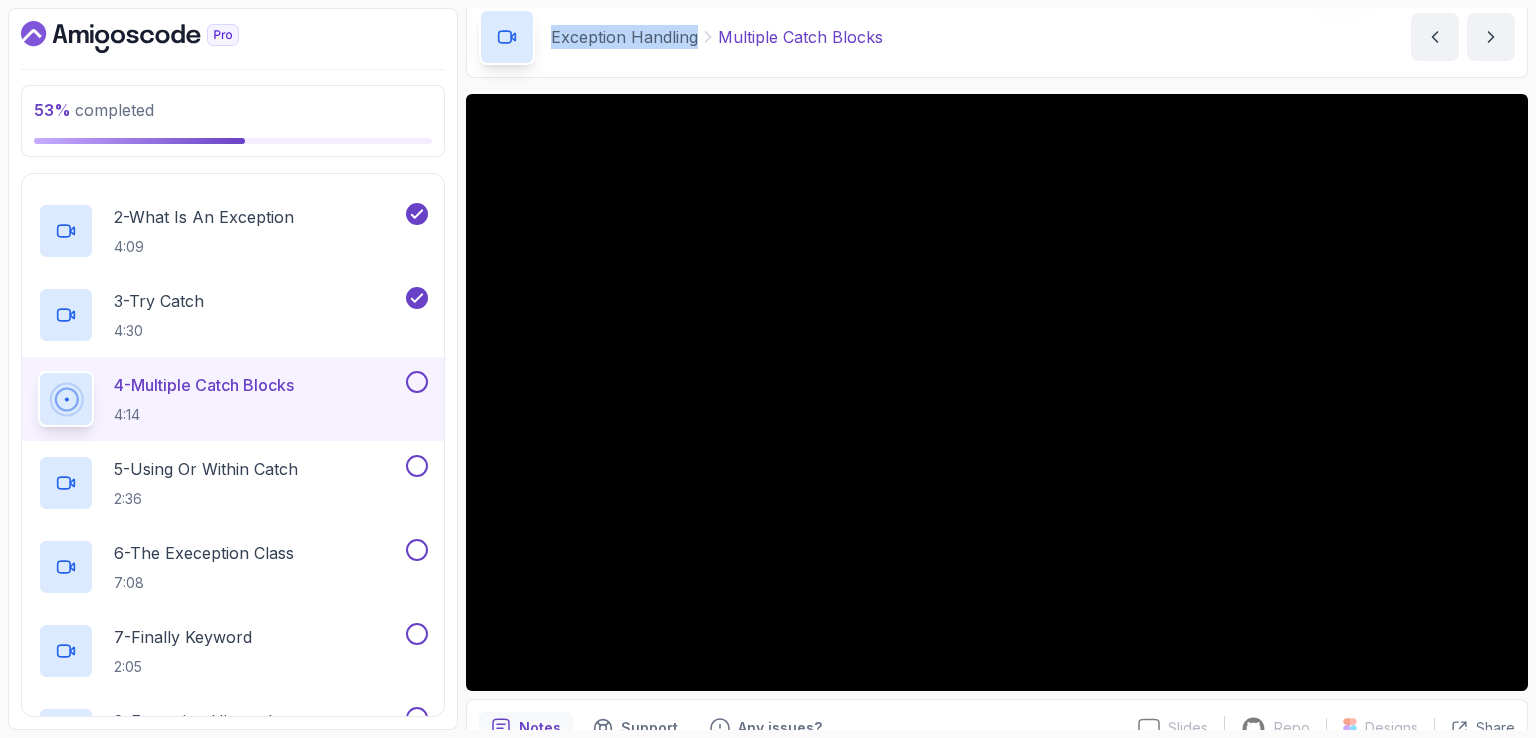 copy on "Exception Handling" 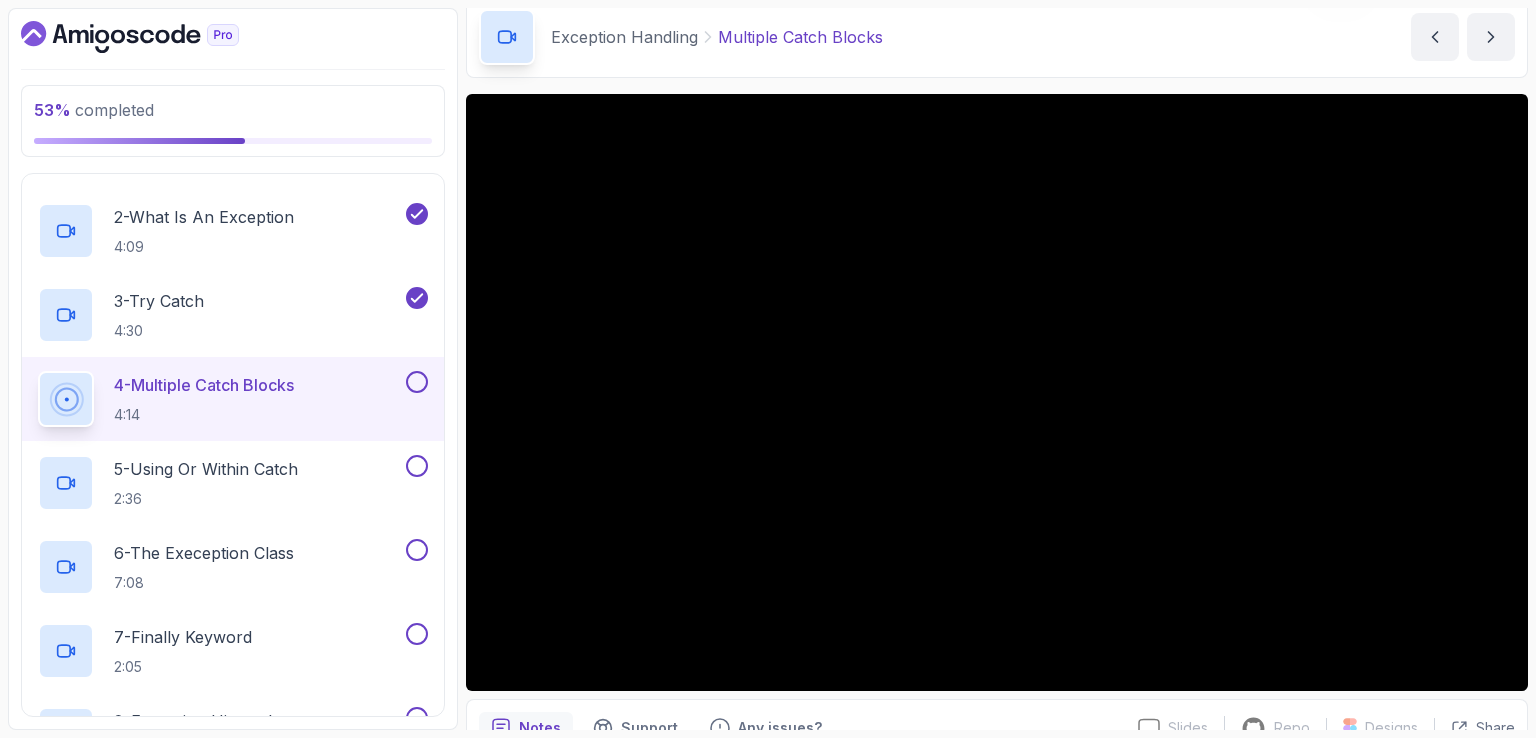 click on "Exception Handling Multiple Catch Blocks Multiple Catch Blocks by [LAST]" at bounding box center (997, 37) 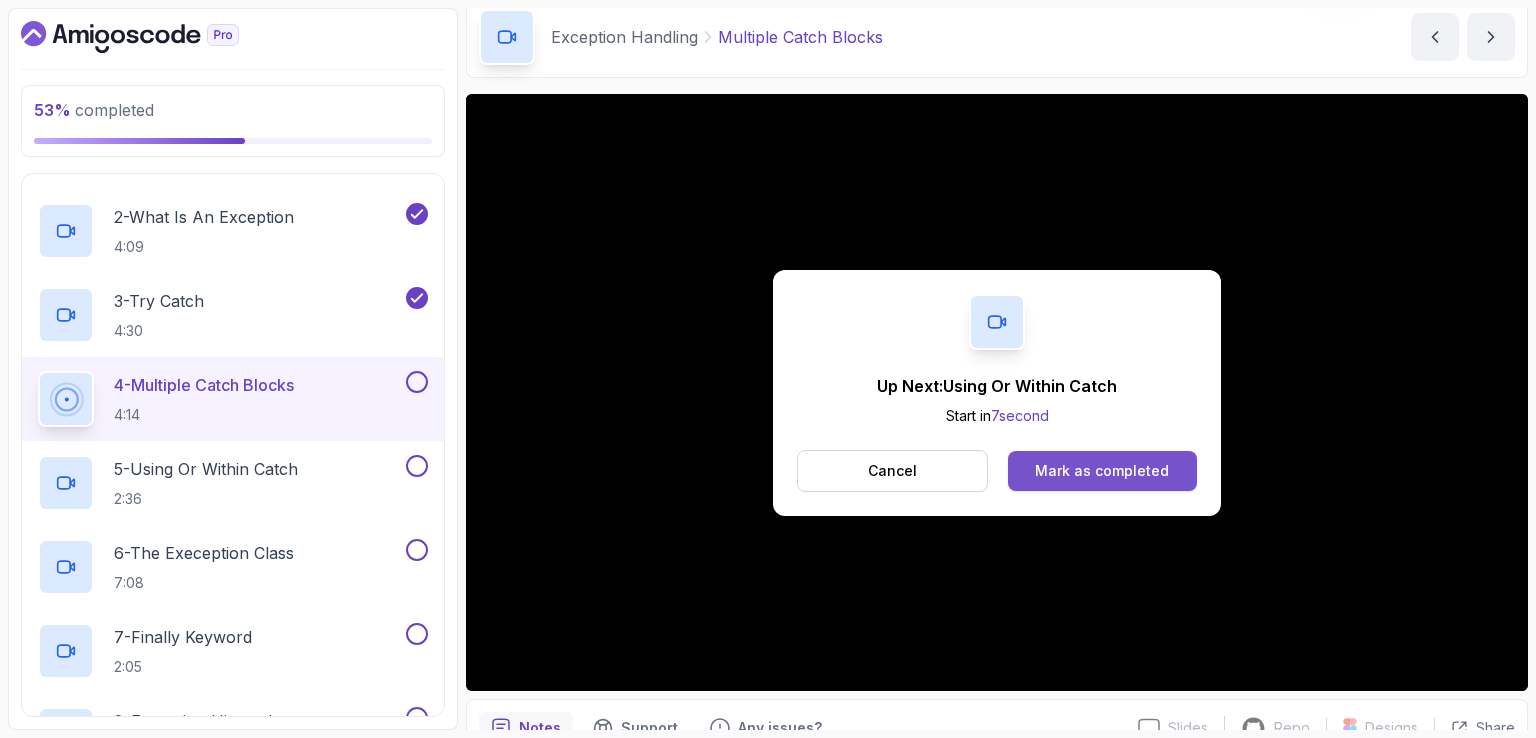 click on "Mark as completed" at bounding box center [1102, 471] 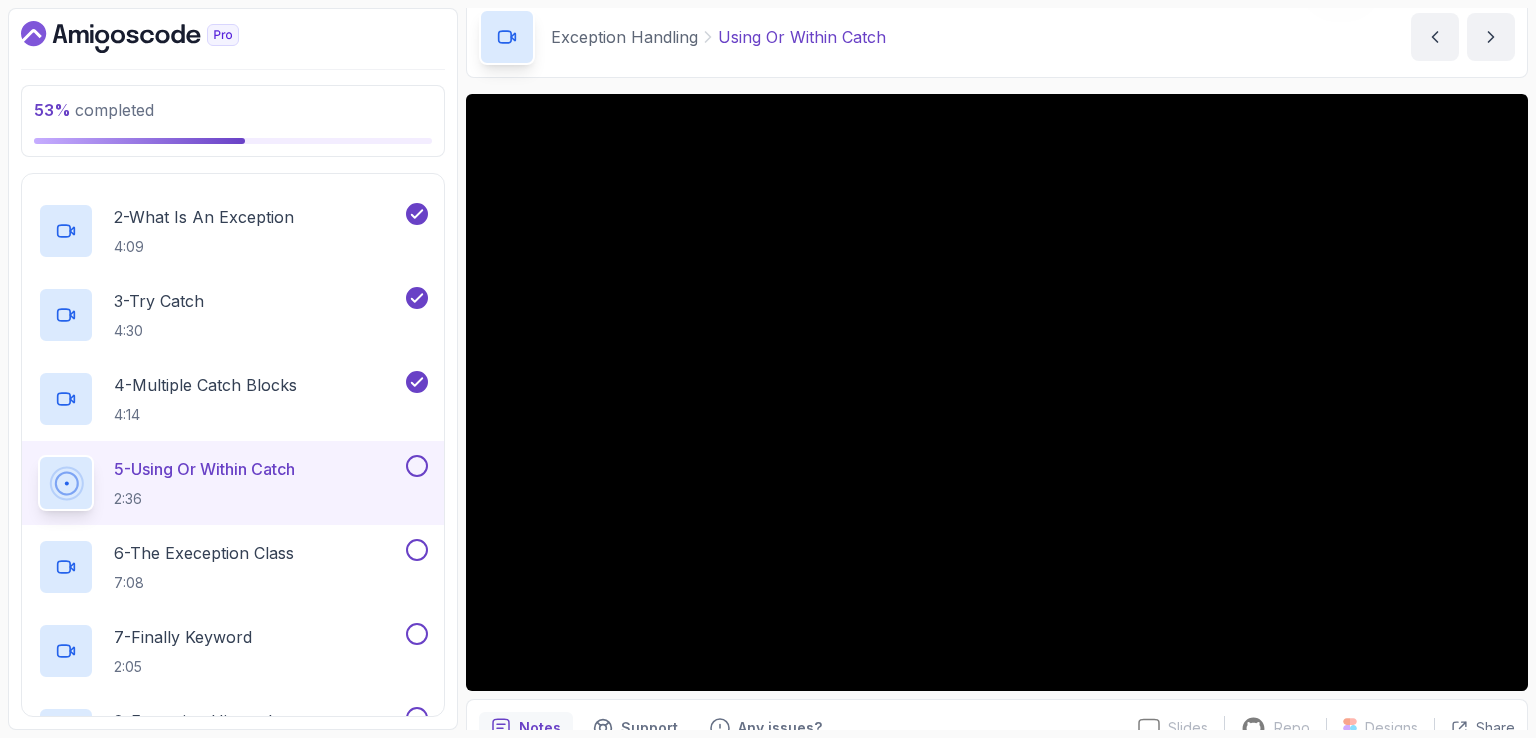drag, startPoint x: 1176, startPoint y: 49, endPoint x: 1189, endPoint y: 41, distance: 15.264338 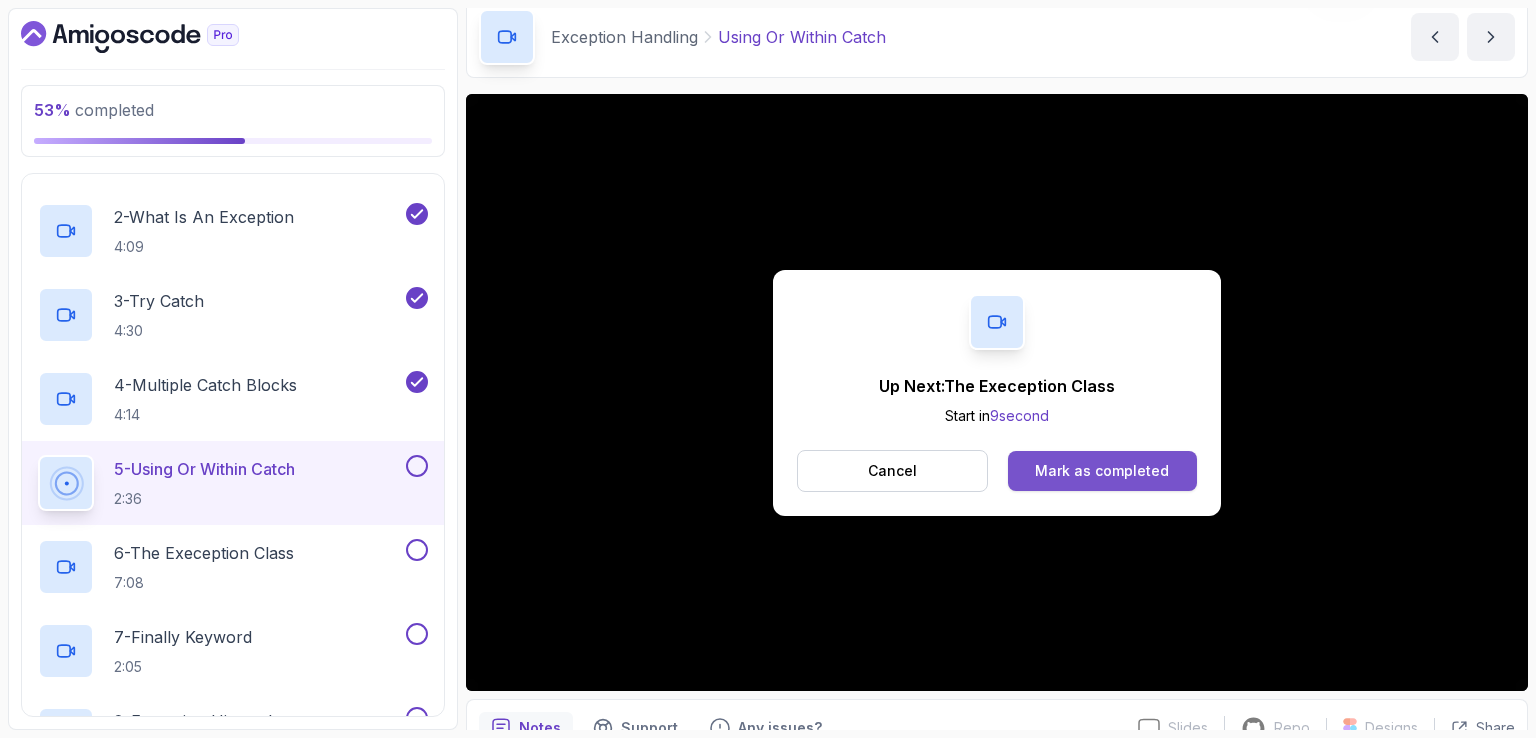 click on "Mark as completed" at bounding box center [1102, 471] 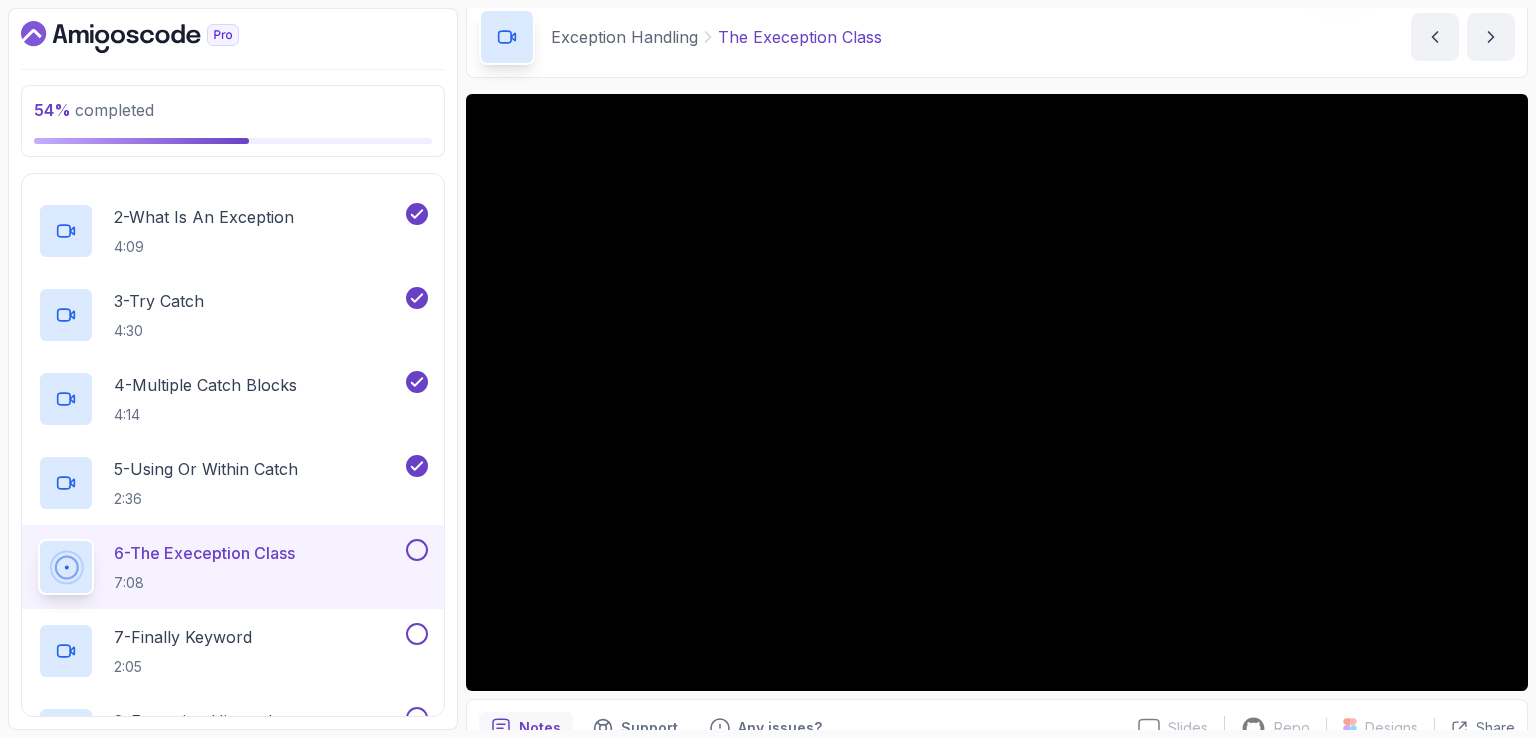 drag, startPoint x: 1003, startPoint y: 39, endPoint x: 1048, endPoint y: 35, distance: 45.17743 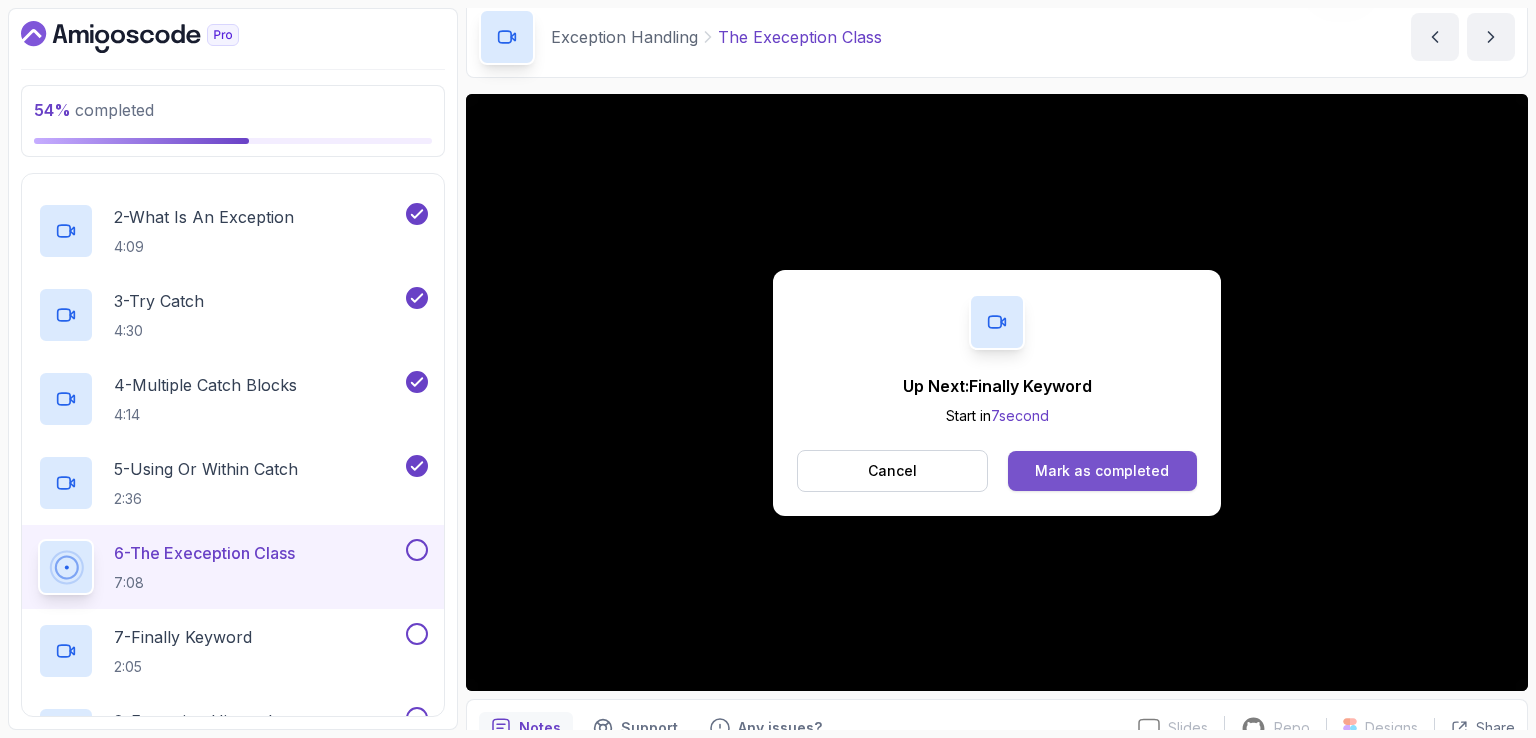 click on "Mark as completed" at bounding box center (1102, 471) 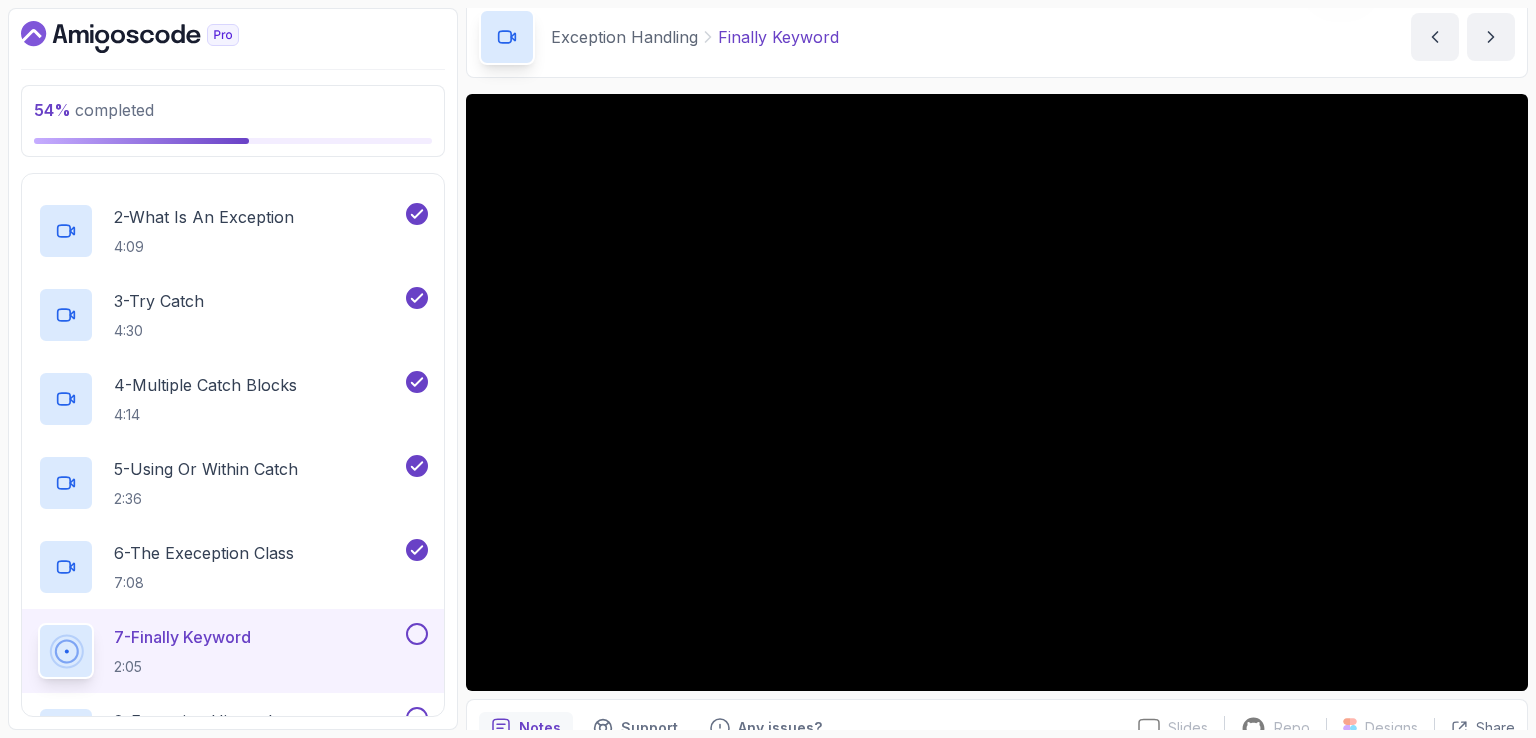 drag, startPoint x: 1144, startPoint y: 48, endPoint x: 1185, endPoint y: 41, distance: 41.59327 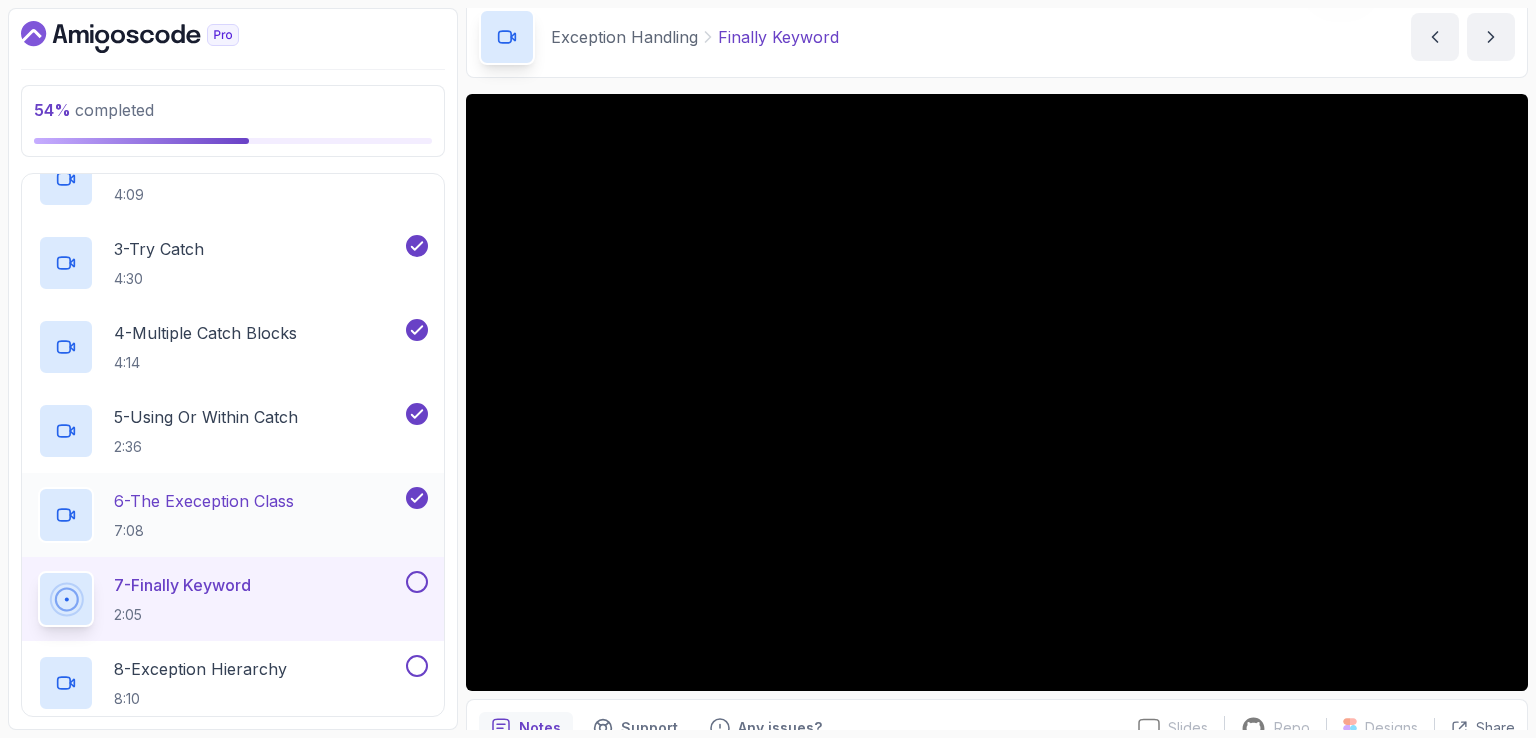 scroll, scrollTop: 948, scrollLeft: 0, axis: vertical 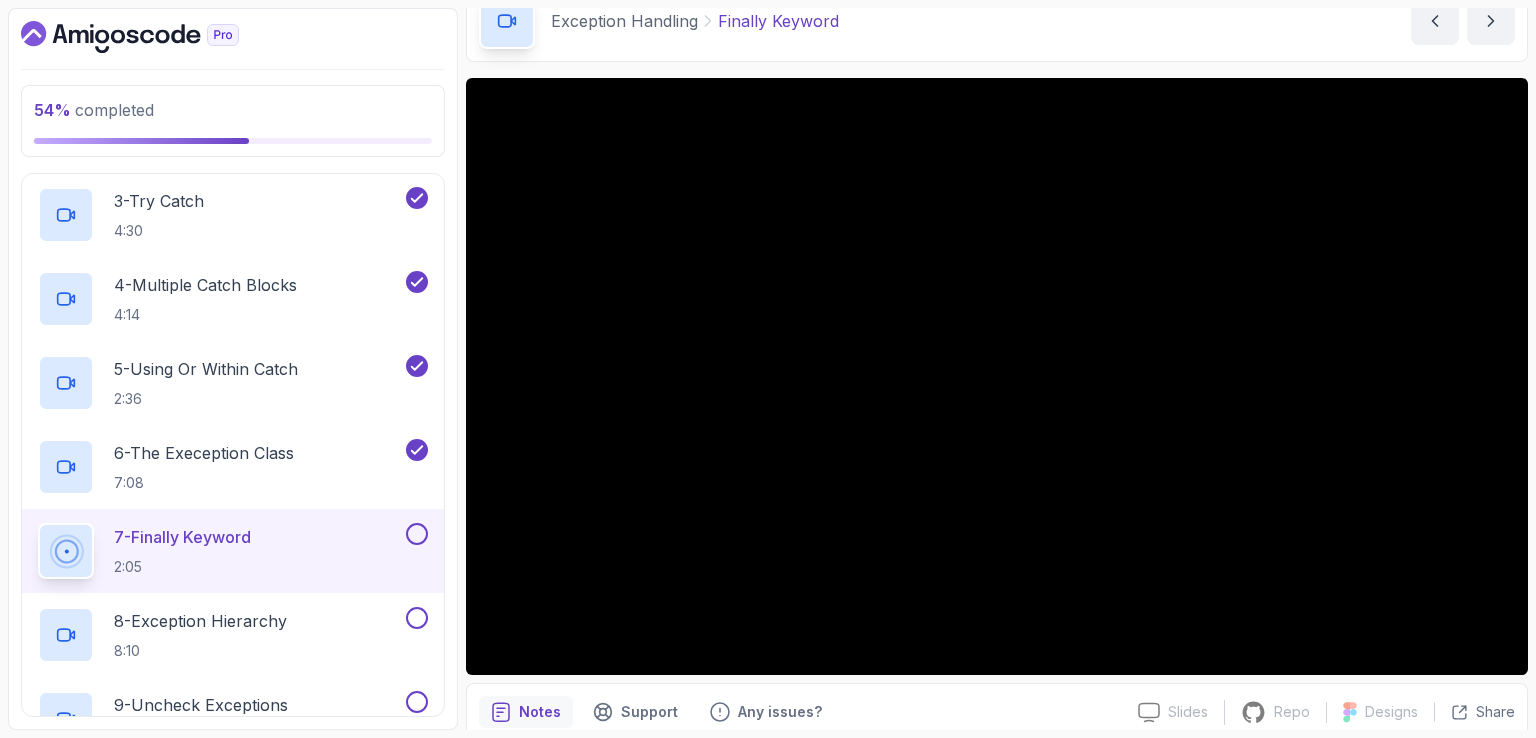 click on "Exception Handling Finally Keyword Finally Keyword by [LAST]" at bounding box center (997, 21) 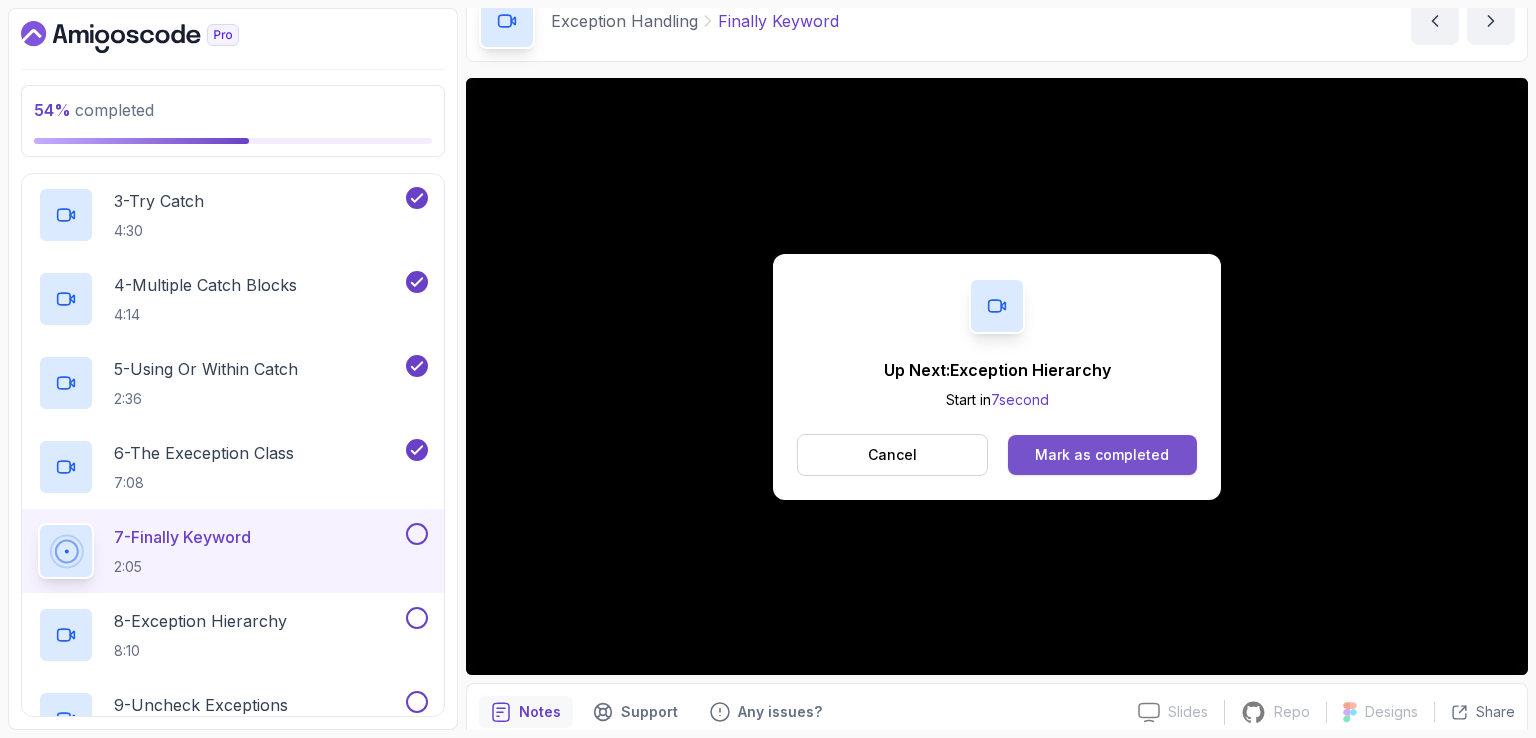 click on "Mark as completed" at bounding box center [1102, 455] 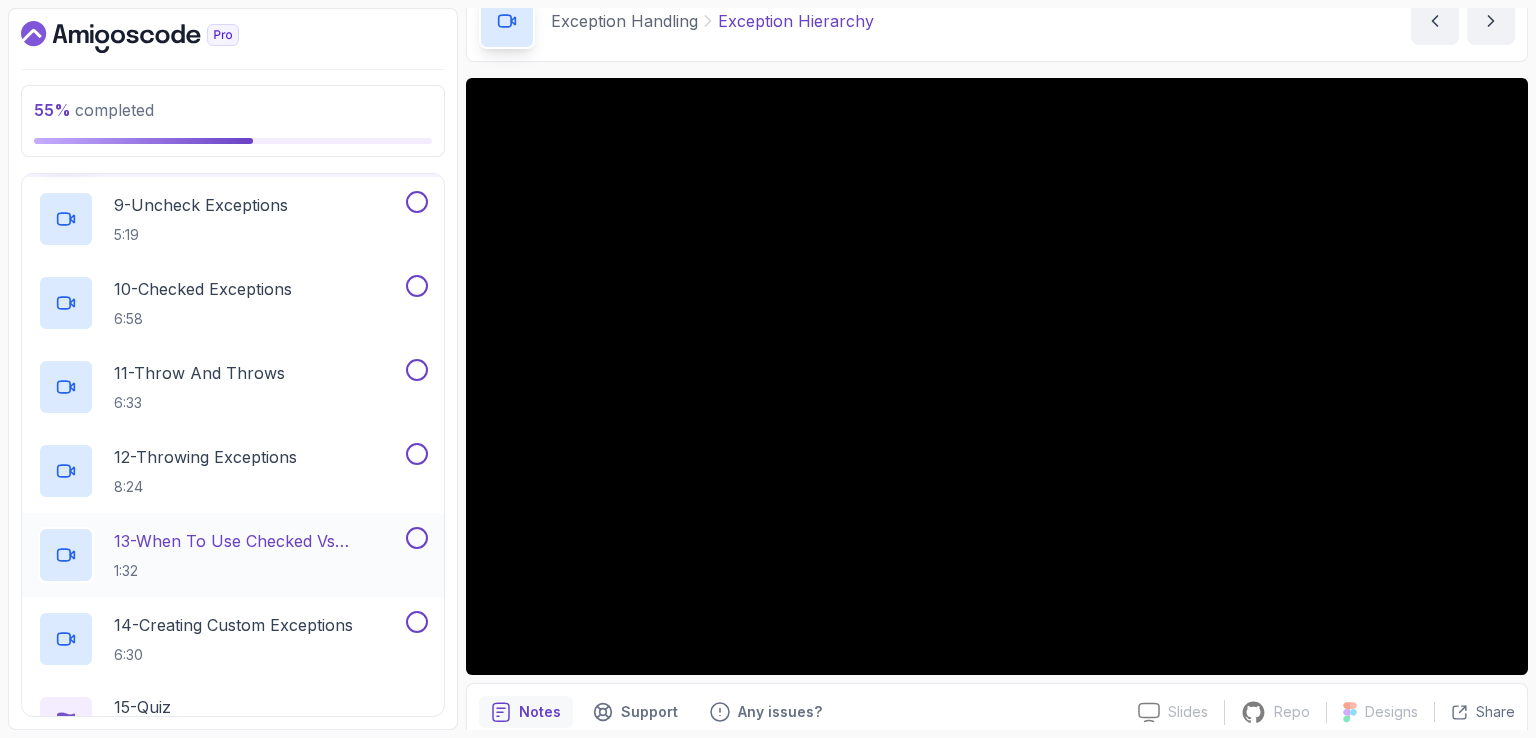 scroll, scrollTop: 1448, scrollLeft: 0, axis: vertical 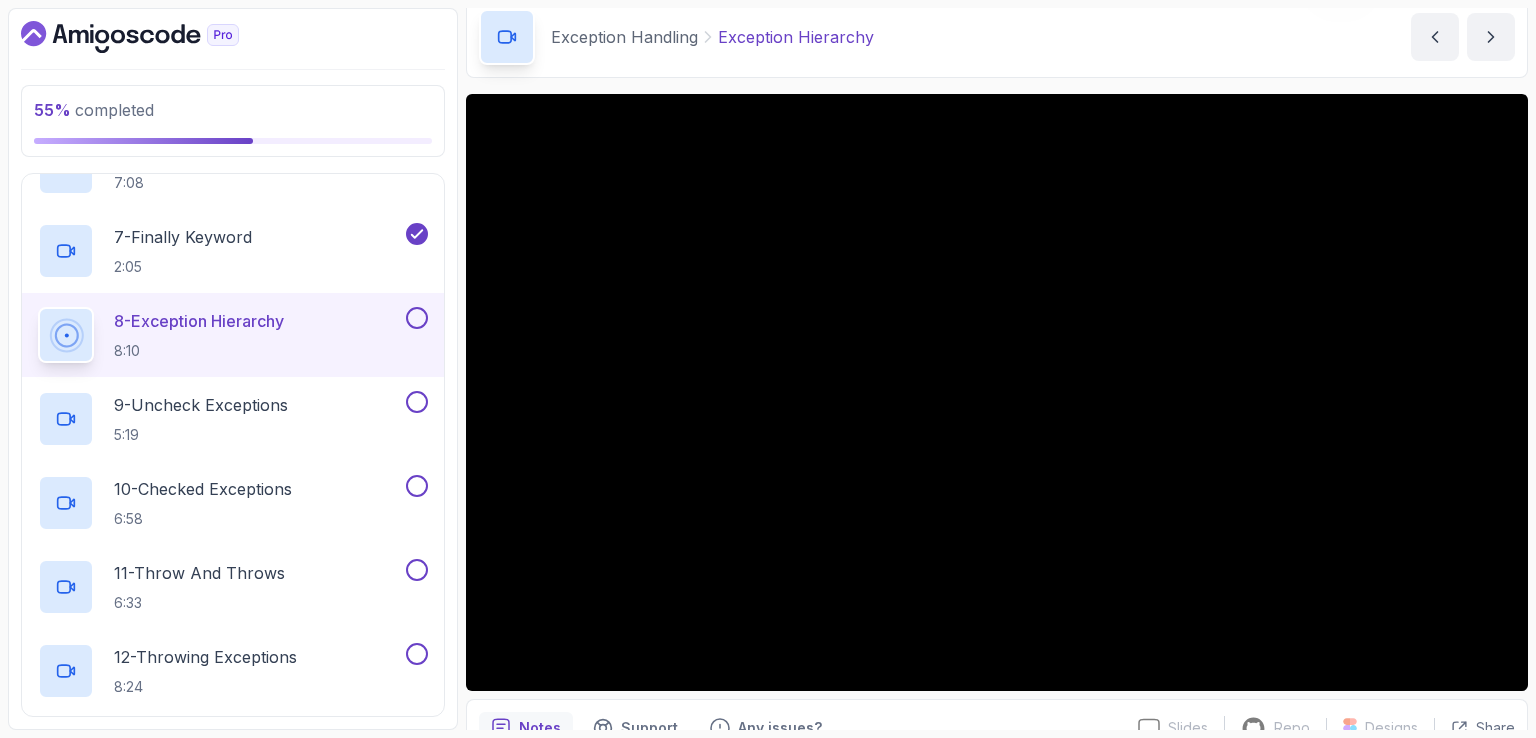 click on "Exception Handling Exception Hierarchy Exception Hierarchy by [LAST]" at bounding box center [997, 37] 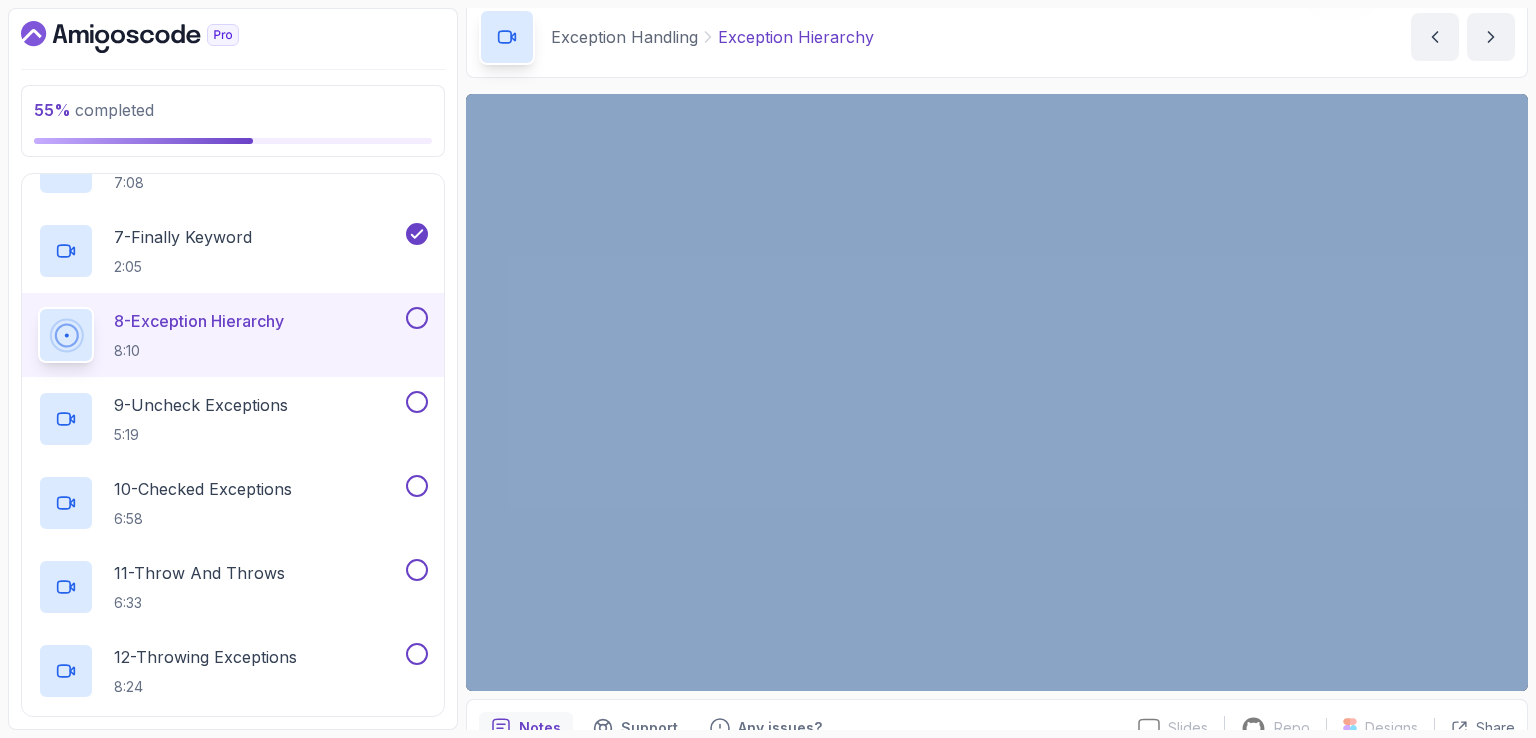 click on "Exception Handling Exception Hierarchy Exception Hierarchy by [LAST]" at bounding box center [997, 37] 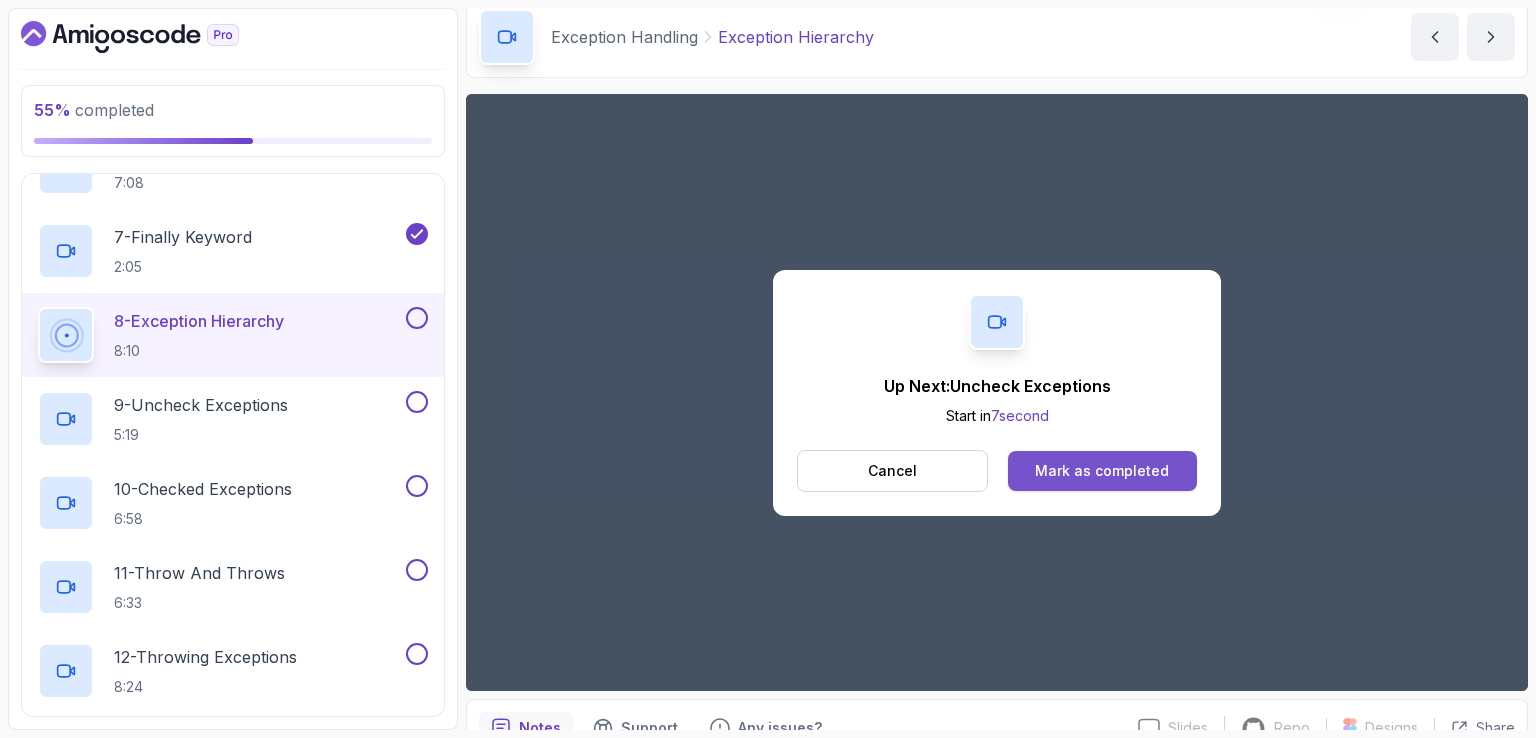 click on "Mark as completed" at bounding box center (1102, 471) 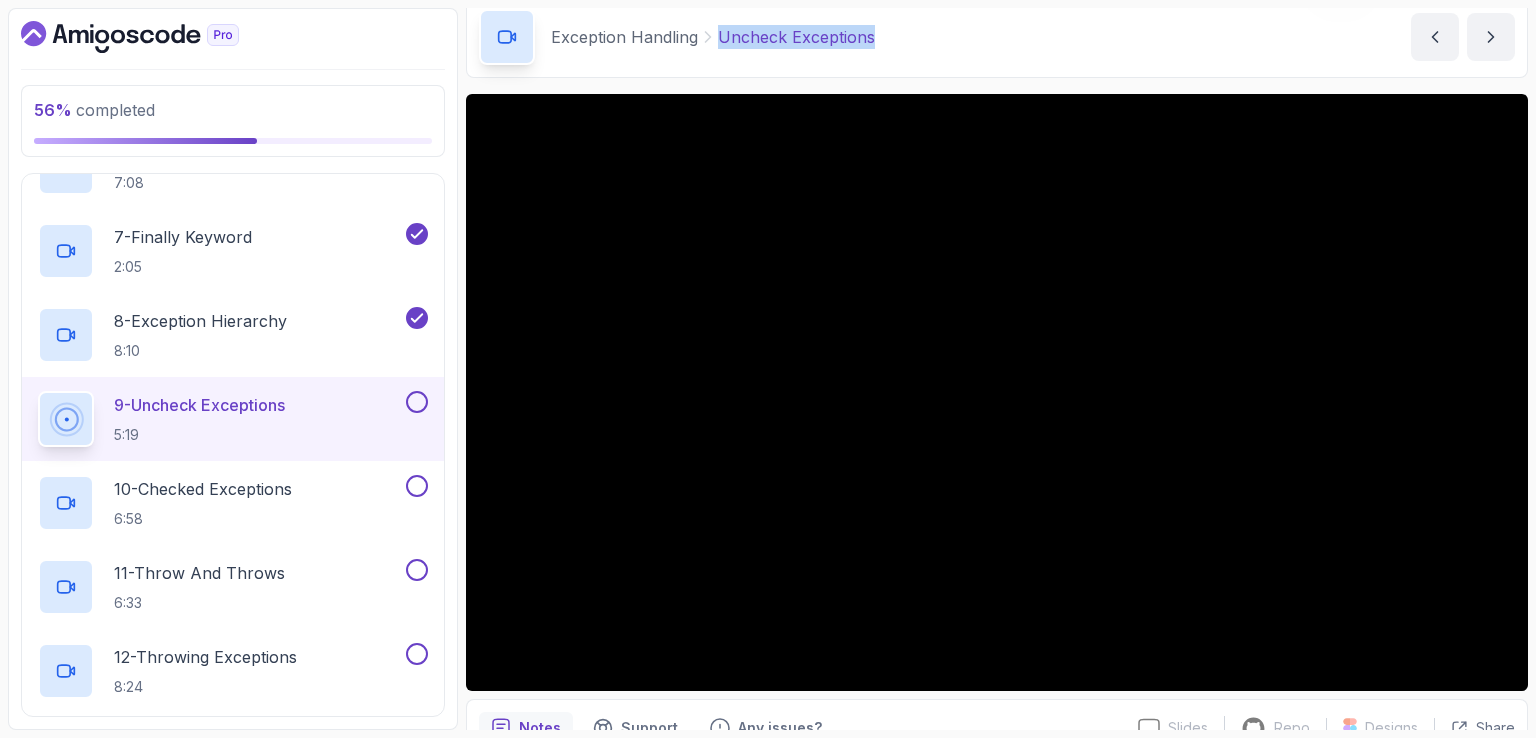 click on "Exception Handling Uncheck Exceptions Uncheck Exceptions by [LAST]" at bounding box center [997, 37] 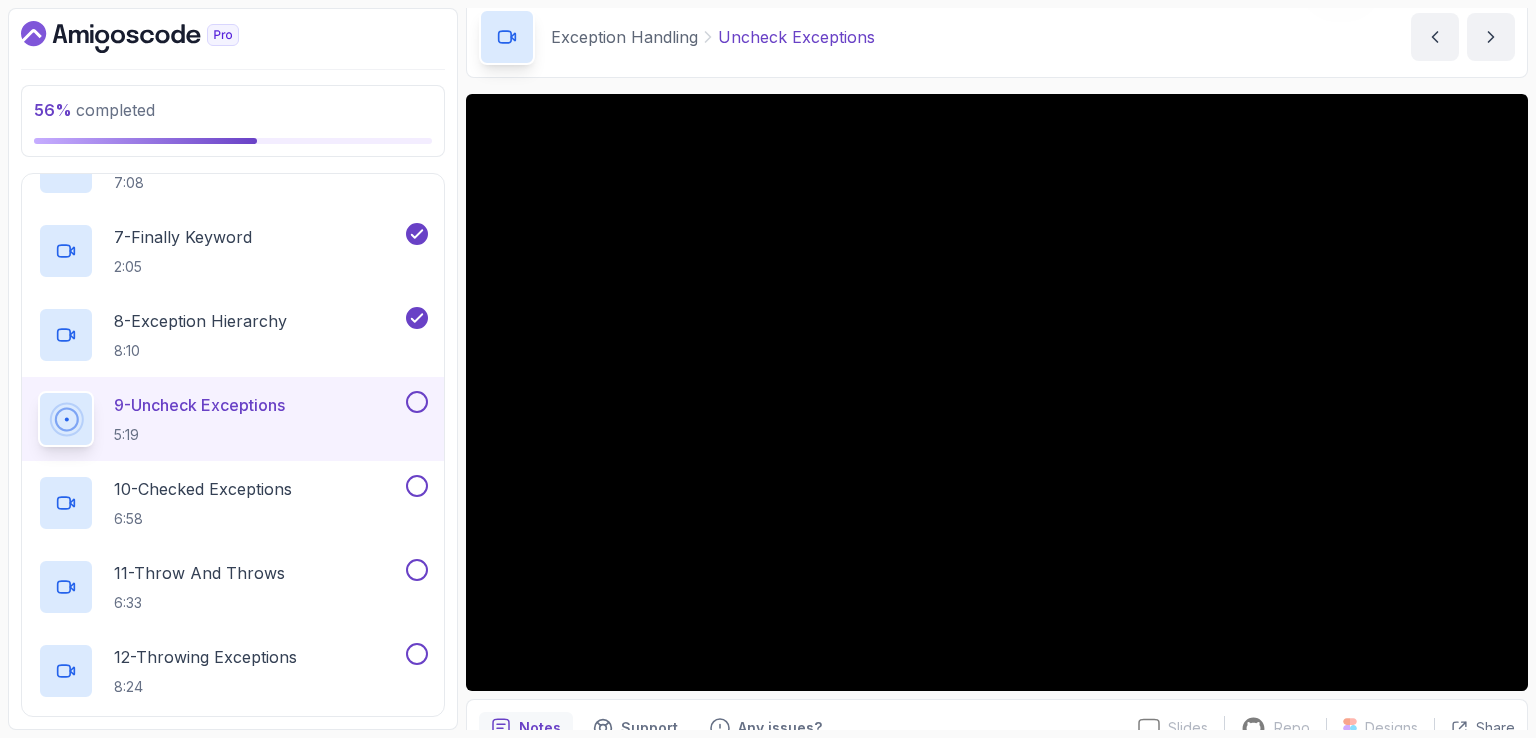 click on "Exception Handling Uncheck Exceptions Uncheck Exceptions by [LAST]" at bounding box center (997, 37) 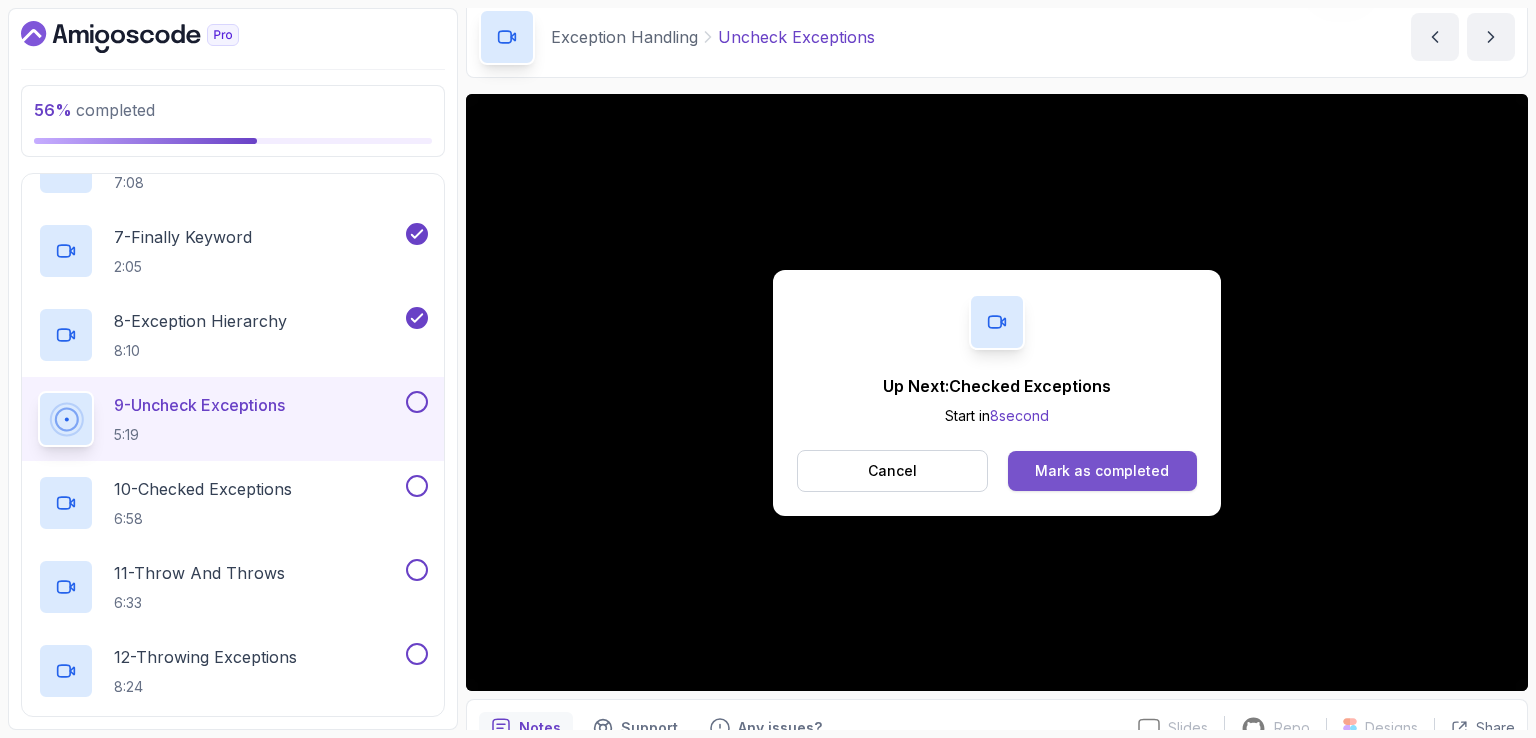 click on "Mark as completed" at bounding box center [1102, 471] 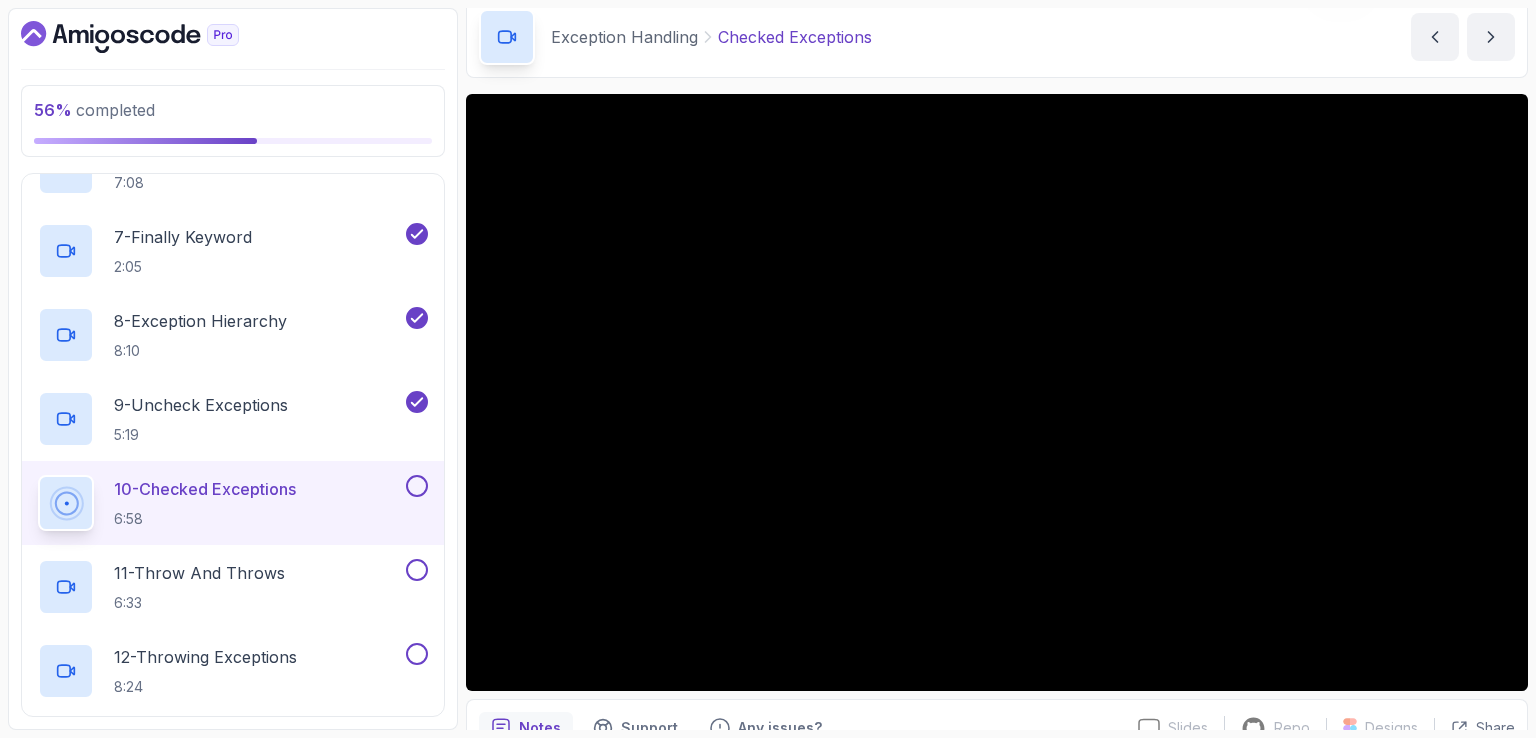 click on "Exception Handling Checked Exceptions Checked Exceptions by [LAST]" at bounding box center (997, 37) 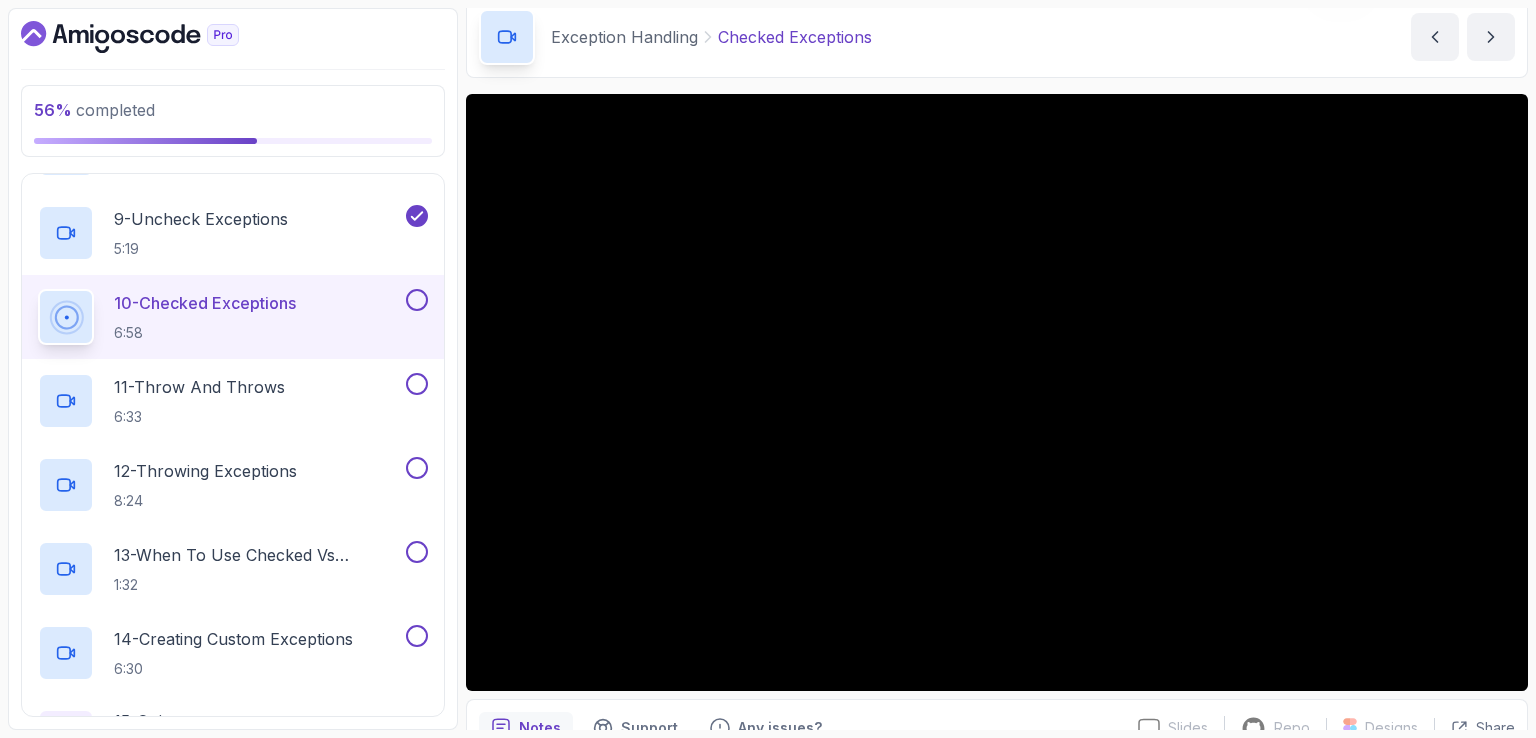 scroll, scrollTop: 1430, scrollLeft: 0, axis: vertical 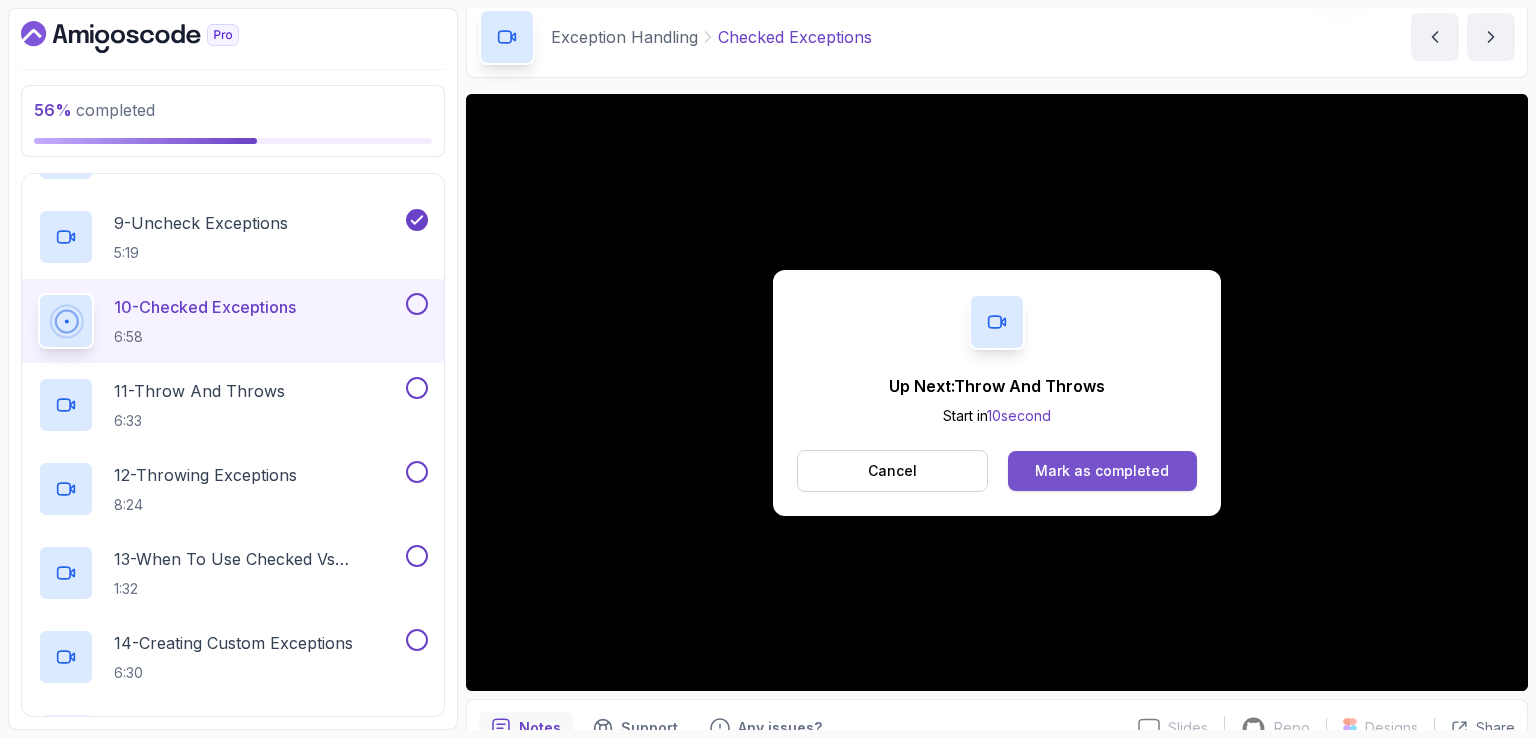 click on "Mark as completed" at bounding box center (1102, 471) 